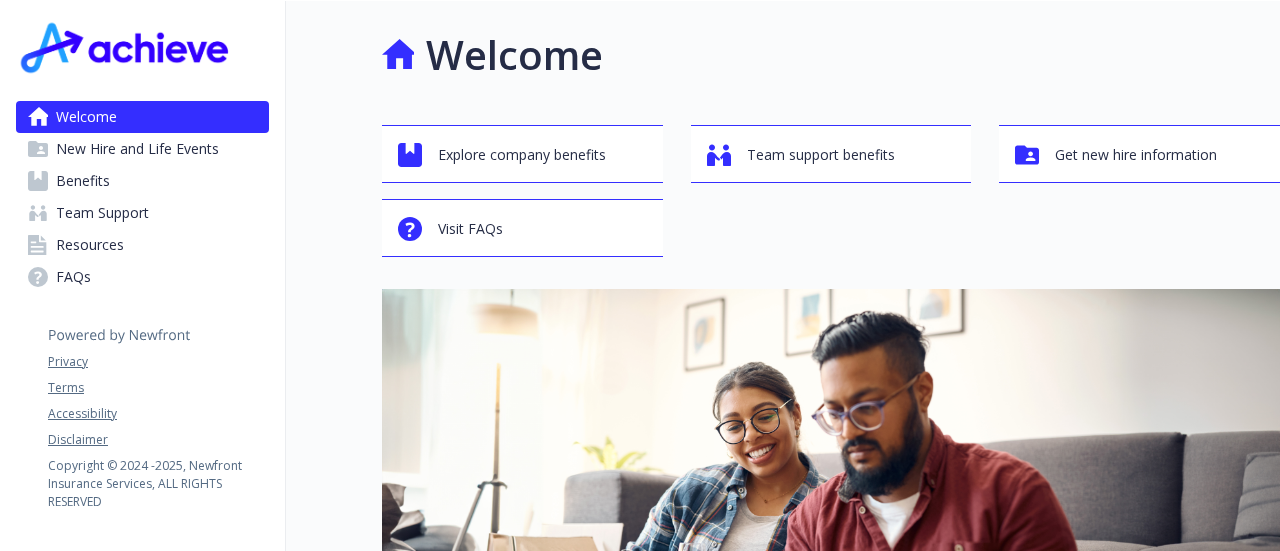 scroll, scrollTop: 0, scrollLeft: 0, axis: both 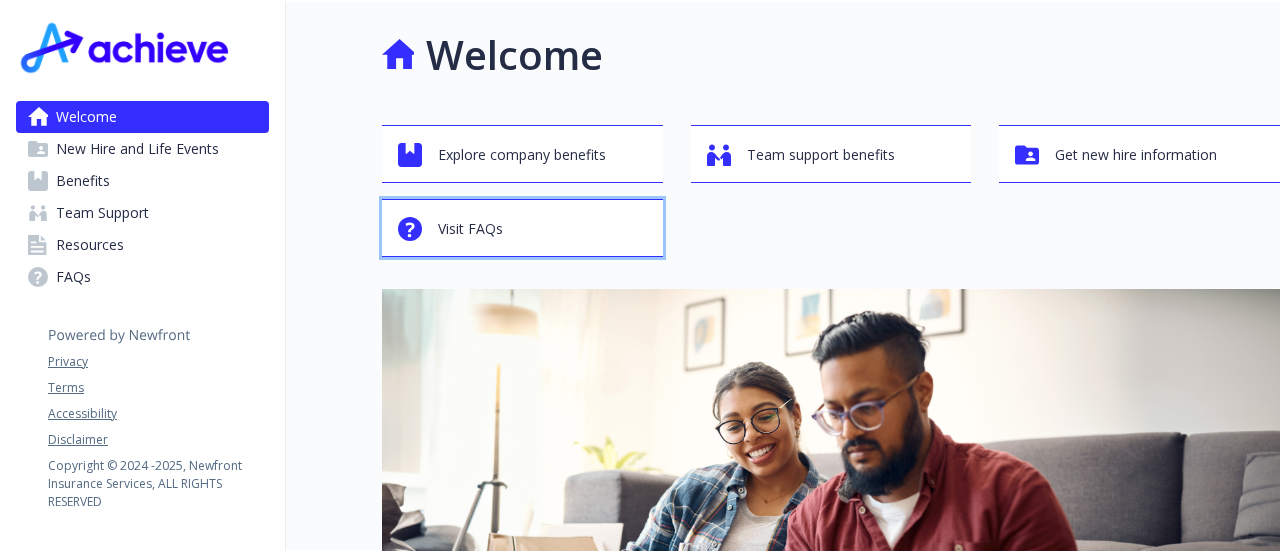 click on "Visit FAQs" at bounding box center (525, 229) 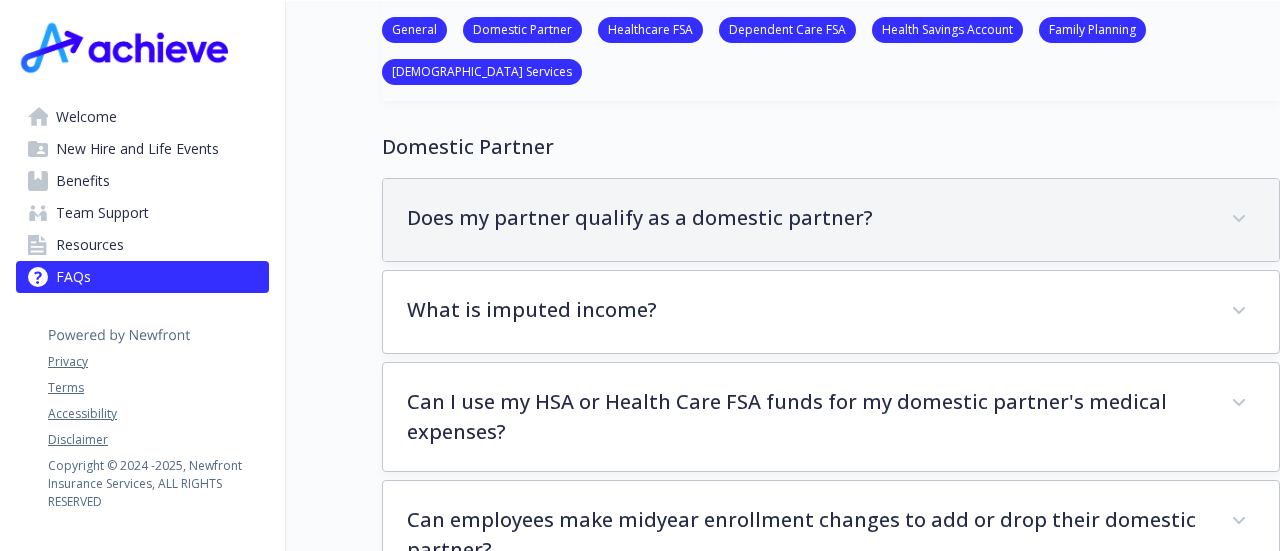 scroll, scrollTop: 300, scrollLeft: 0, axis: vertical 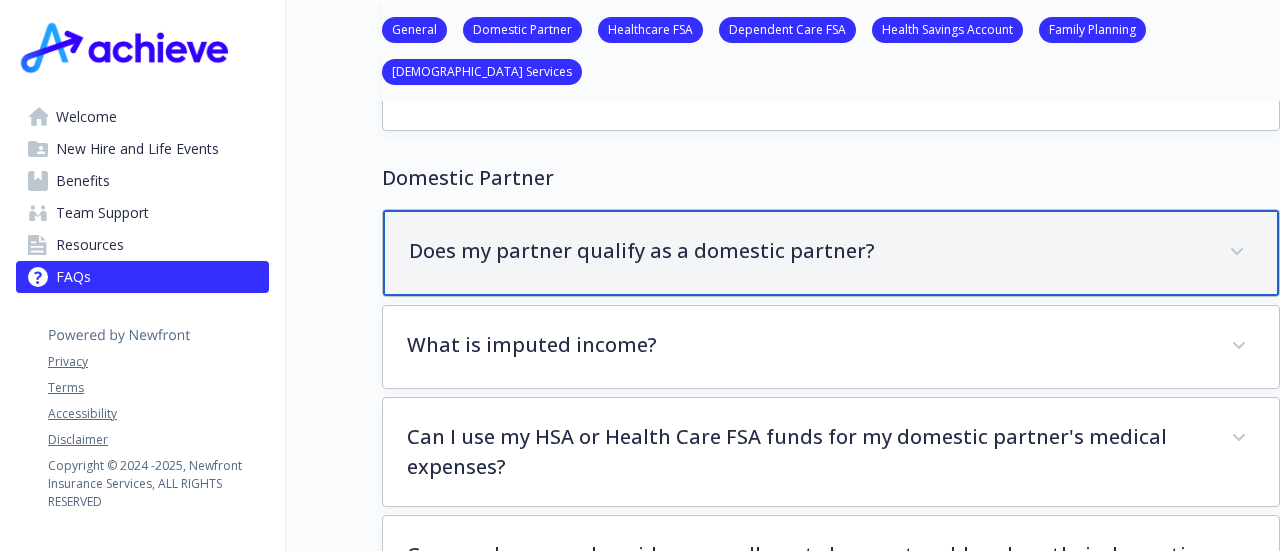 click on "Does my partner qualify as a domestic partner?" at bounding box center [807, 251] 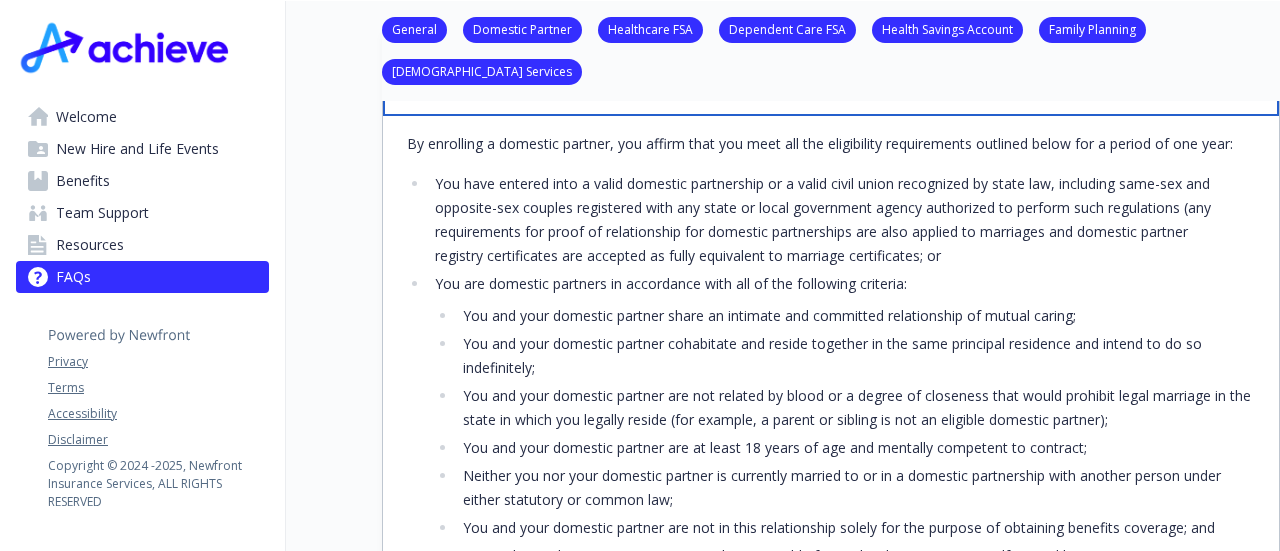 scroll, scrollTop: 500, scrollLeft: 0, axis: vertical 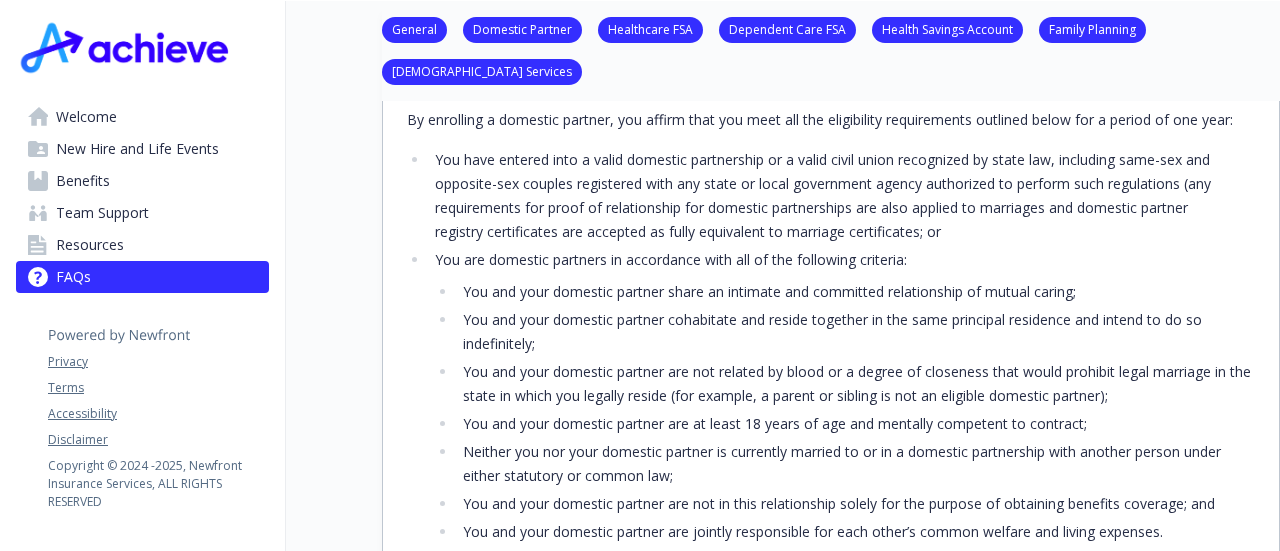 click on "You have entered into a valid domestic partnership or a valid civil union recognized by state law, including same-sex and opposite-sex couples registered with any state or local government agency authorized to perform such regulations (any requirements for proof of relationship for domestic partnerships are also applied to marriages and domestic partner registry certificates are accepted as fully equivalent to marriage certificates; or​" at bounding box center [842, 196] 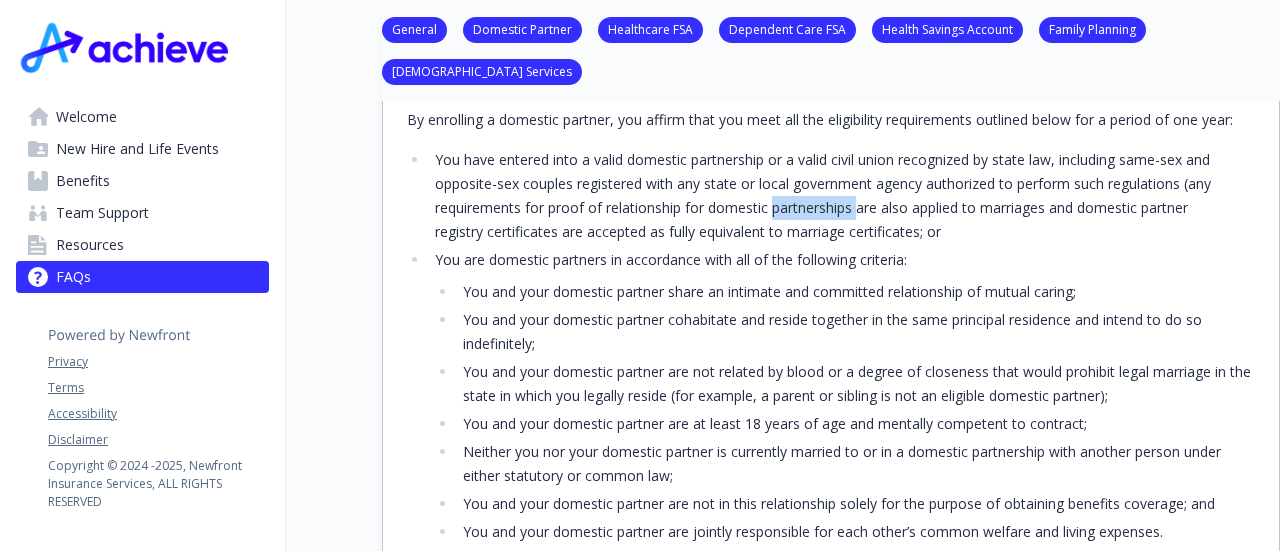 click on "You have entered into a valid domestic partnership or a valid civil union recognized by state law, including same-sex and opposite-sex couples registered with any state or local government agency authorized to perform such regulations (any requirements for proof of relationship for domestic partnerships are also applied to marriages and domestic partner registry certificates are accepted as fully equivalent to marriage certificates; or​" at bounding box center (842, 196) 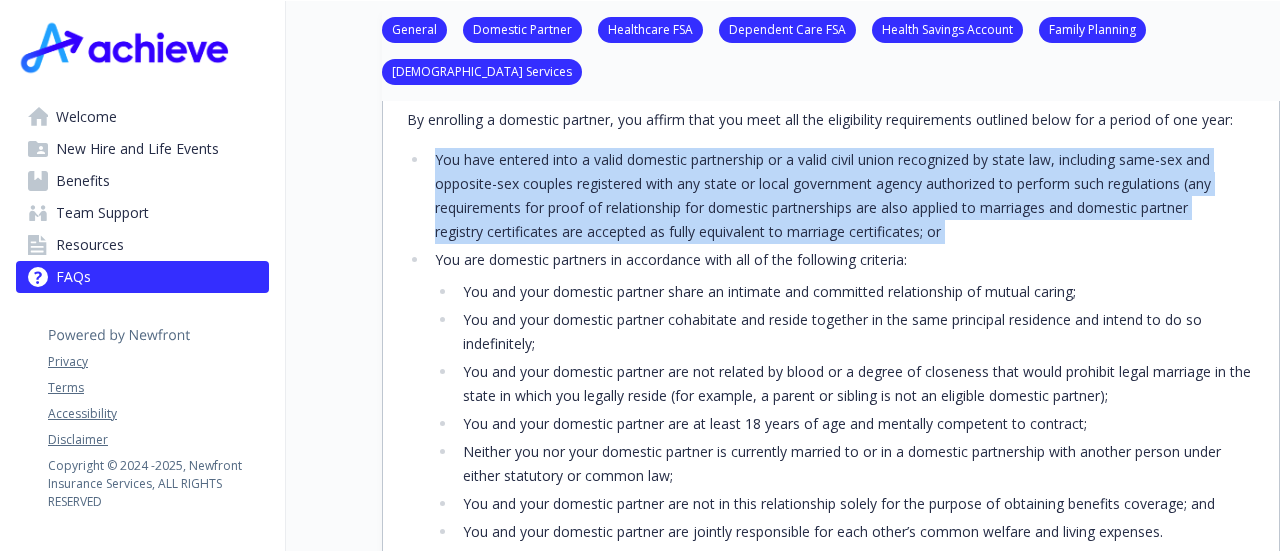 click on "You have entered into a valid domestic partnership or a valid civil union recognized by state law, including same-sex and opposite-sex couples registered with any state or local government agency authorized to perform such regulations (any requirements for proof of relationship for domestic partnerships are also applied to marriages and domestic partner registry certificates are accepted as fully equivalent to marriage certificates; or​" at bounding box center [842, 196] 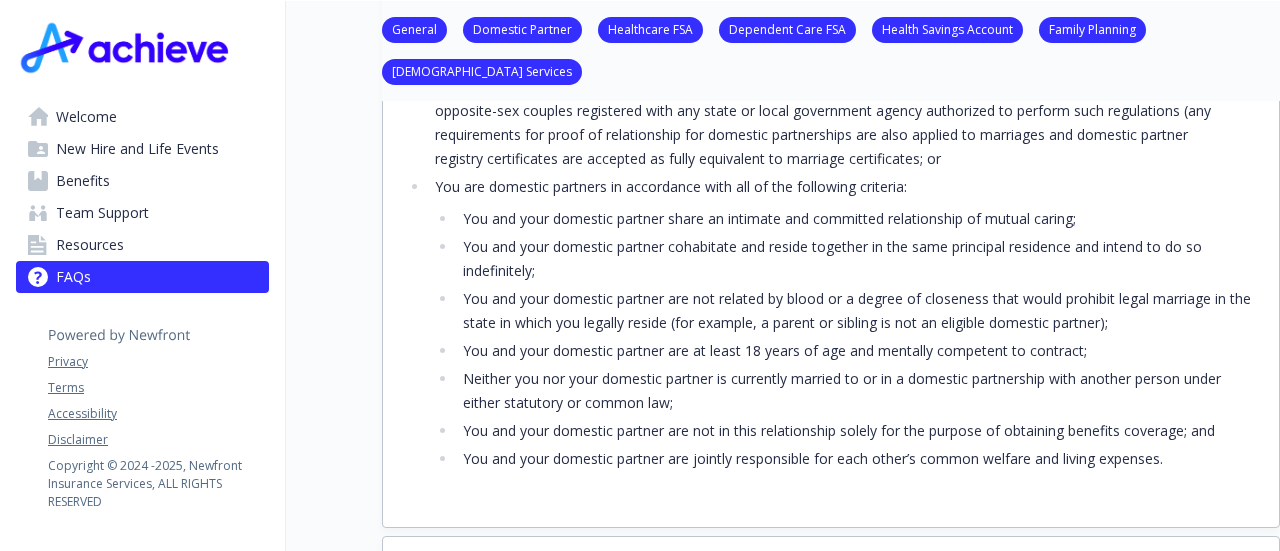 scroll, scrollTop: 600, scrollLeft: 0, axis: vertical 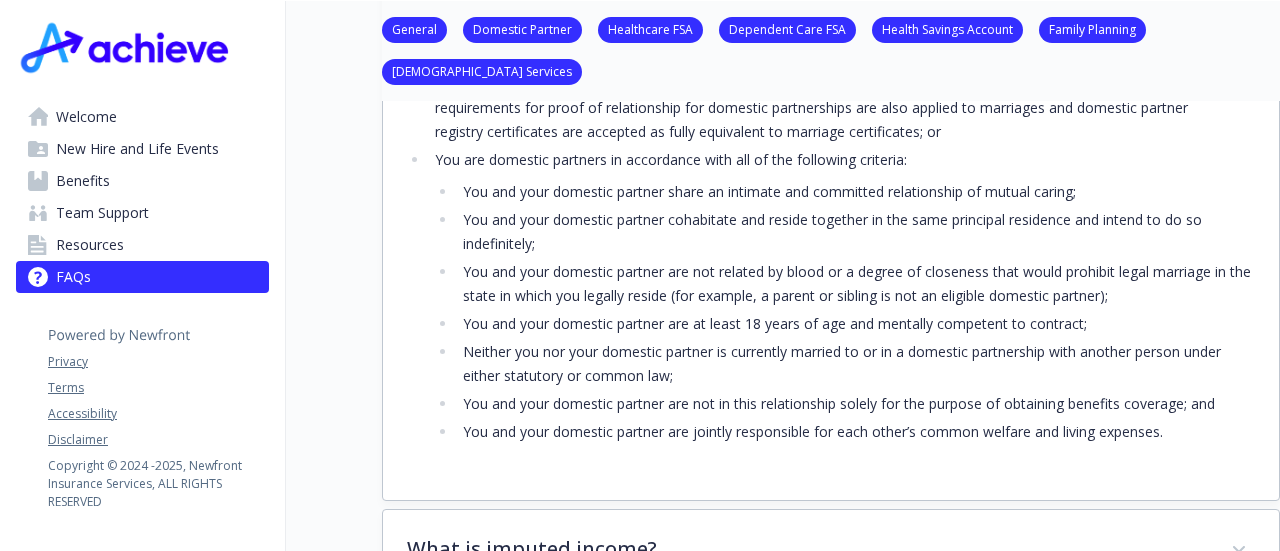 click on "You and your domestic partner share an intimate and committed relationship of mutual caring;​" at bounding box center [856, 192] 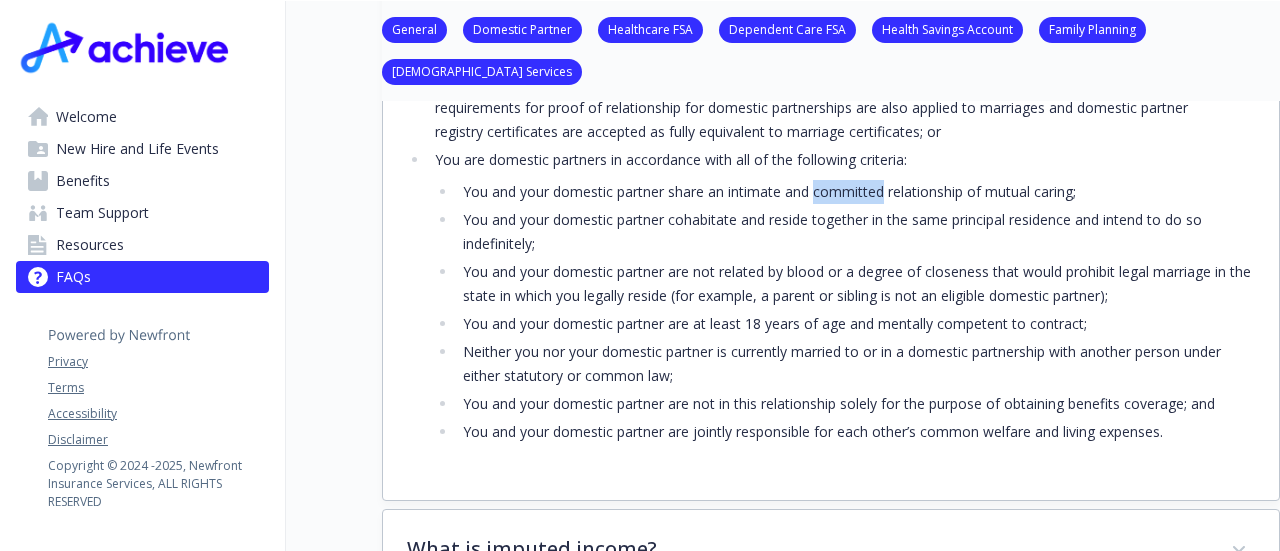 drag, startPoint x: 840, startPoint y: 195, endPoint x: 823, endPoint y: 217, distance: 27.802877 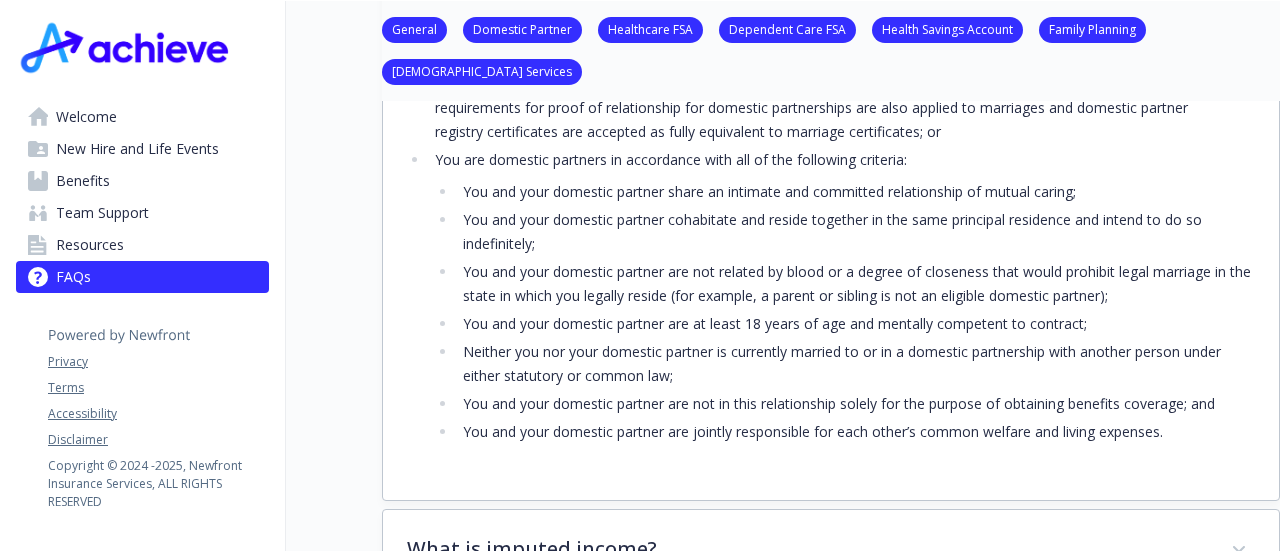 click on "You and your domestic partner cohabitate and reside together in the same principal residence and intend to do so indefinitely;​" at bounding box center [856, 232] 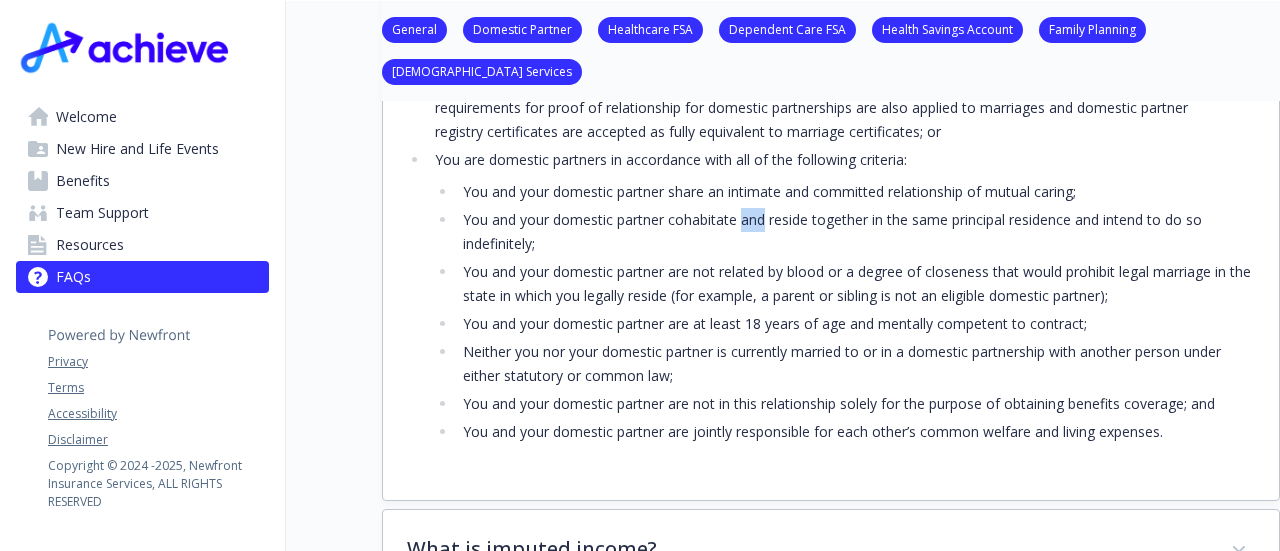 click on "You and your domestic partner cohabitate and reside together in the same principal residence and intend to do so indefinitely;​" at bounding box center [856, 232] 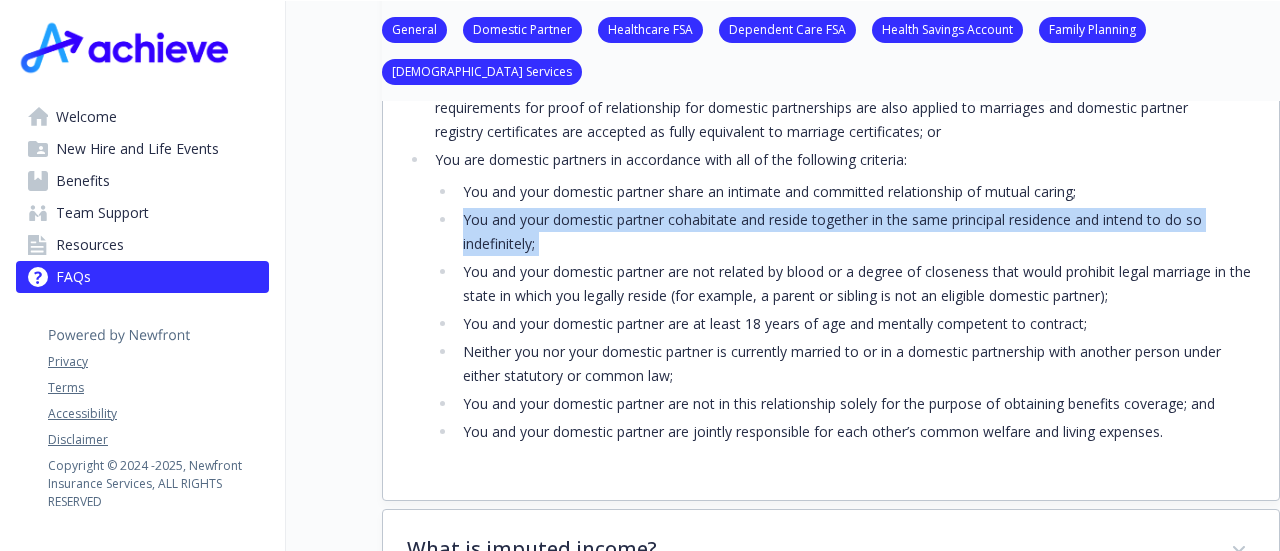 click on "You and your domestic partner cohabitate and reside together in the same principal residence and intend to do so indefinitely;​" at bounding box center (856, 232) 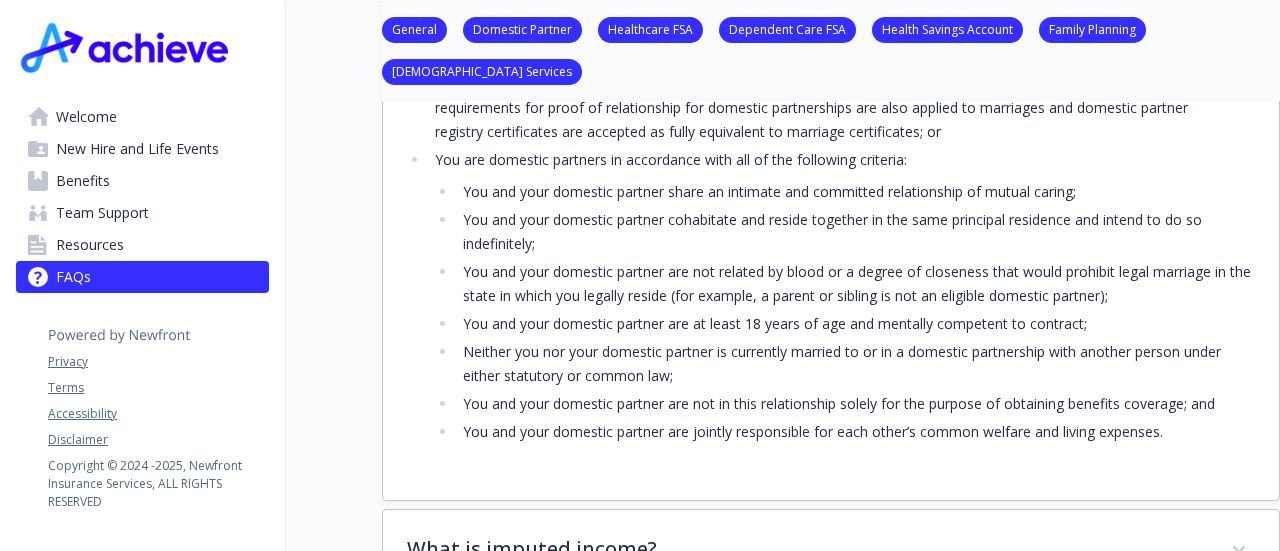 click on "Neither you nor your domestic partner is currently married to or in a domestic partnership with another person under either statutory or common law; ​" at bounding box center (856, 364) 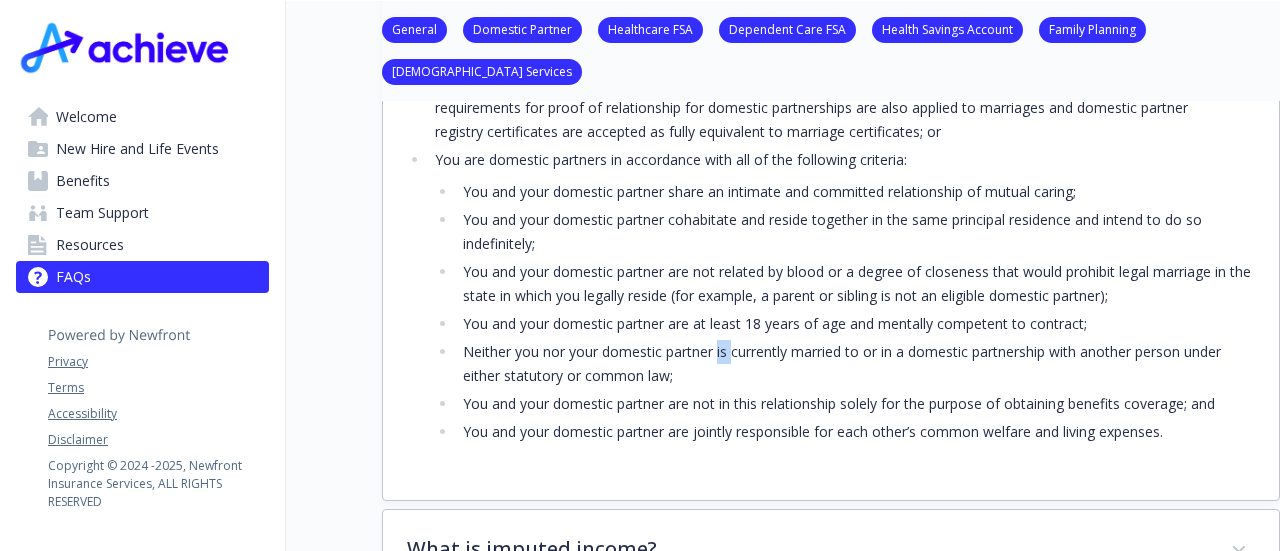 click on "Neither you nor your domestic partner is currently married to or in a domestic partnership with another person under either statutory or common law; ​" at bounding box center [856, 364] 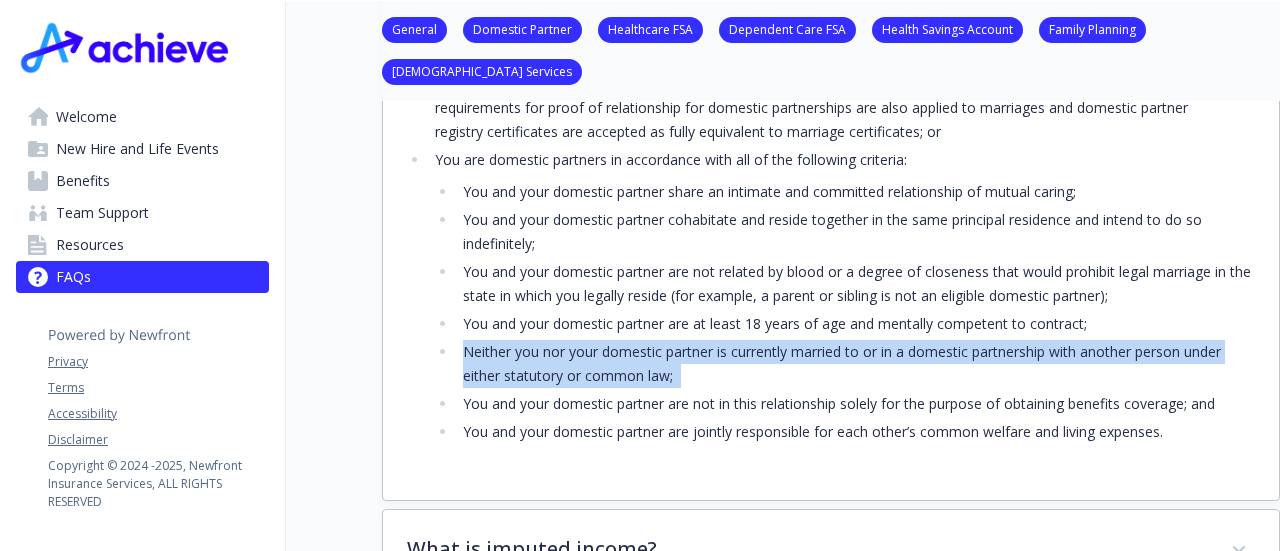 click on "Neither you nor your domestic partner is currently married to or in a domestic partnership with another person under either statutory or common law; ​" at bounding box center (856, 364) 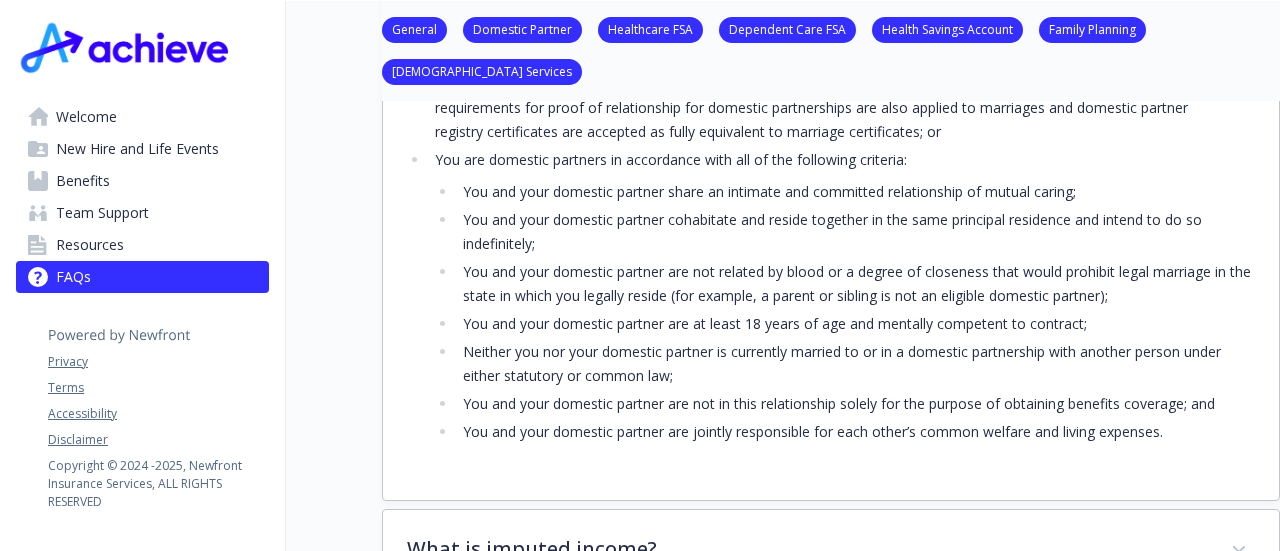 click on "You and your domestic partner are not in this relationship solely for the purpose of obtaining benefits coverage; and​" at bounding box center (856, 404) 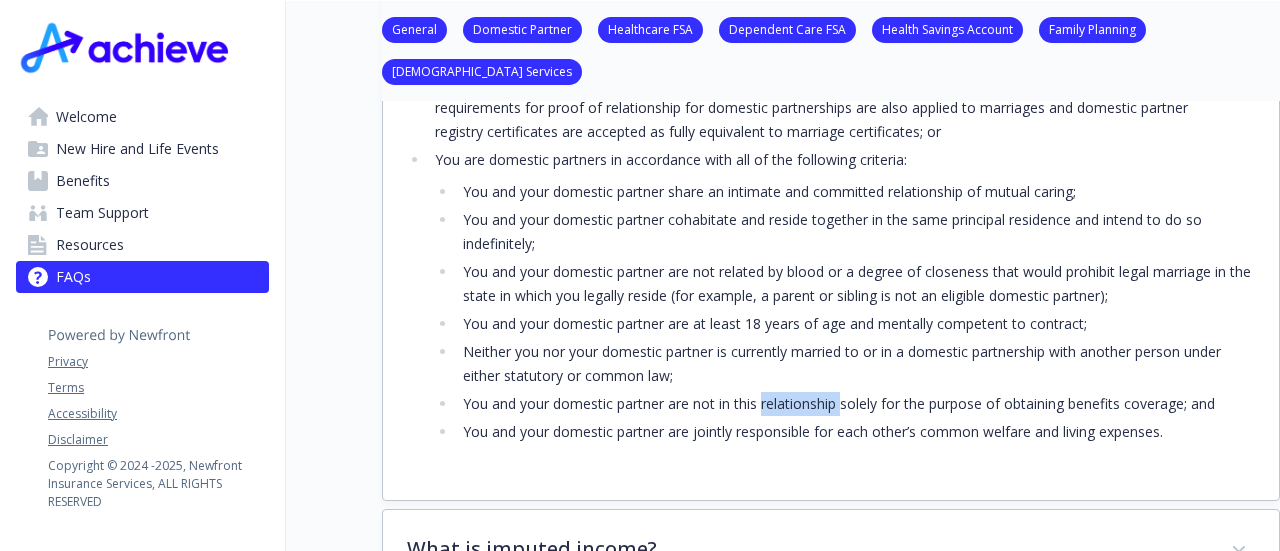 click on "You and your domestic partner are not in this relationship solely for the purpose of obtaining benefits coverage; and​" at bounding box center (856, 404) 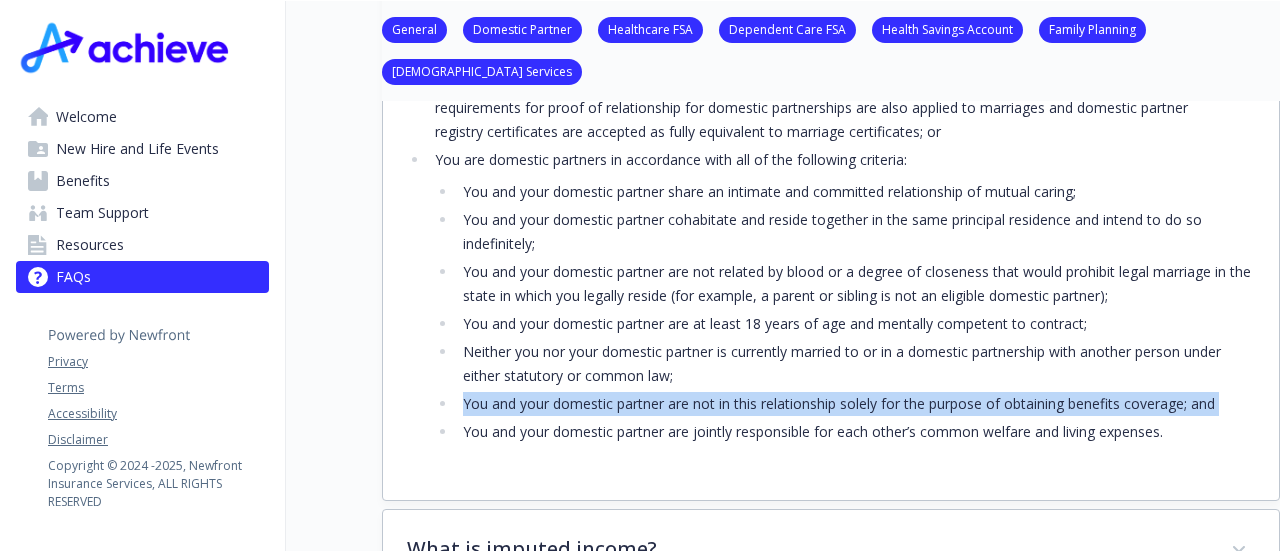 click on "You and your domestic partner are not in this relationship solely for the purpose of obtaining benefits coverage; and​" at bounding box center (856, 404) 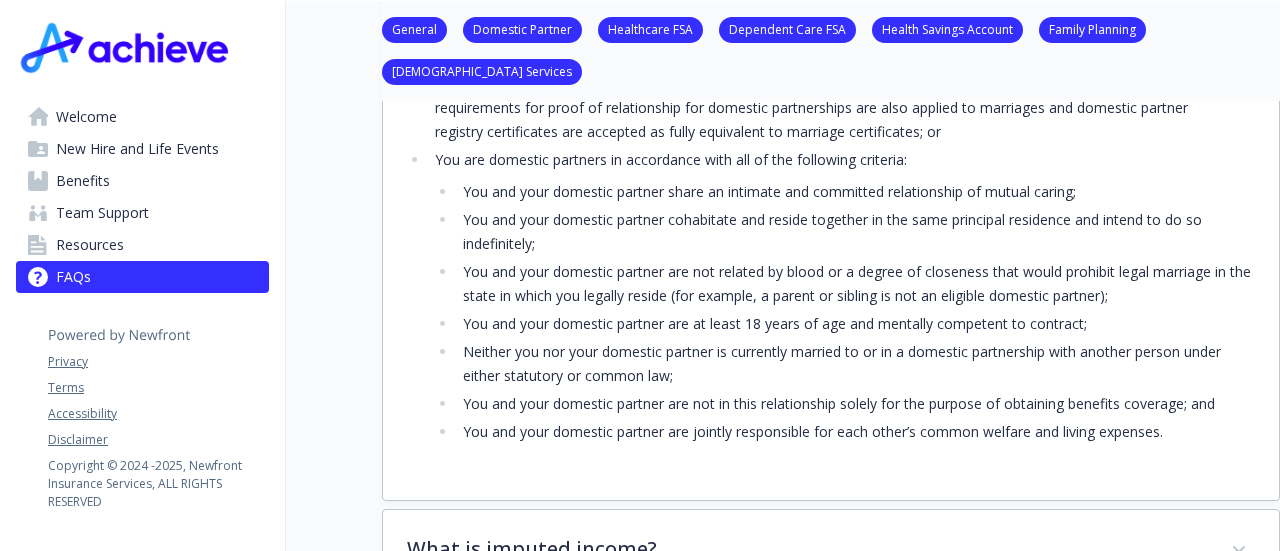 click on "You and your domestic partner are jointly responsible for each other’s common welfare and living expenses." at bounding box center [856, 432] 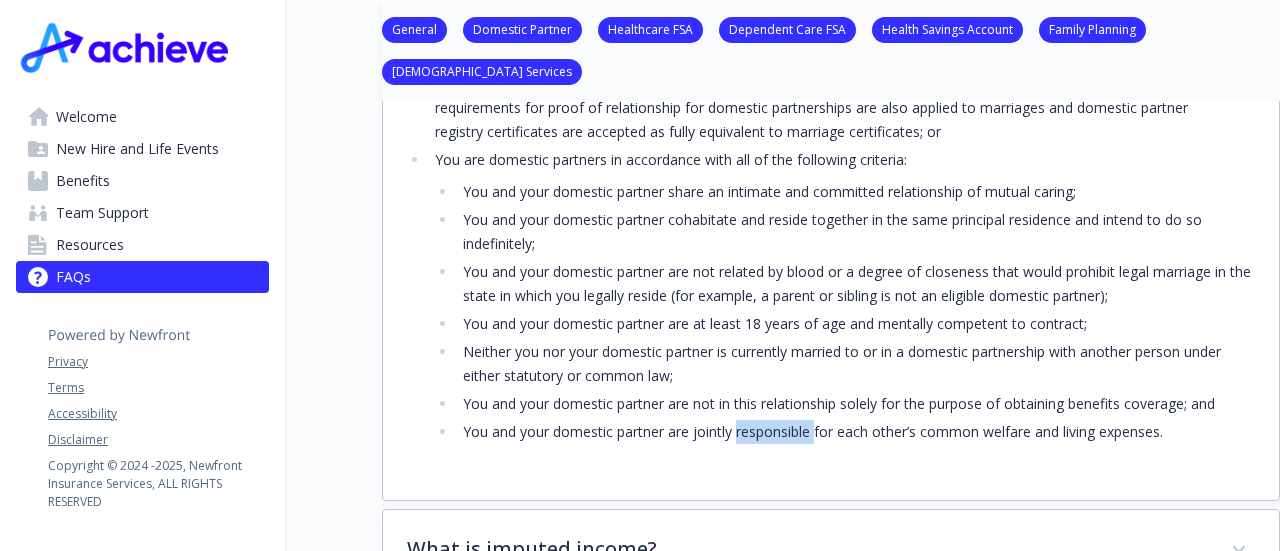click on "You and your domestic partner are jointly responsible for each other’s common welfare and living expenses." at bounding box center [856, 432] 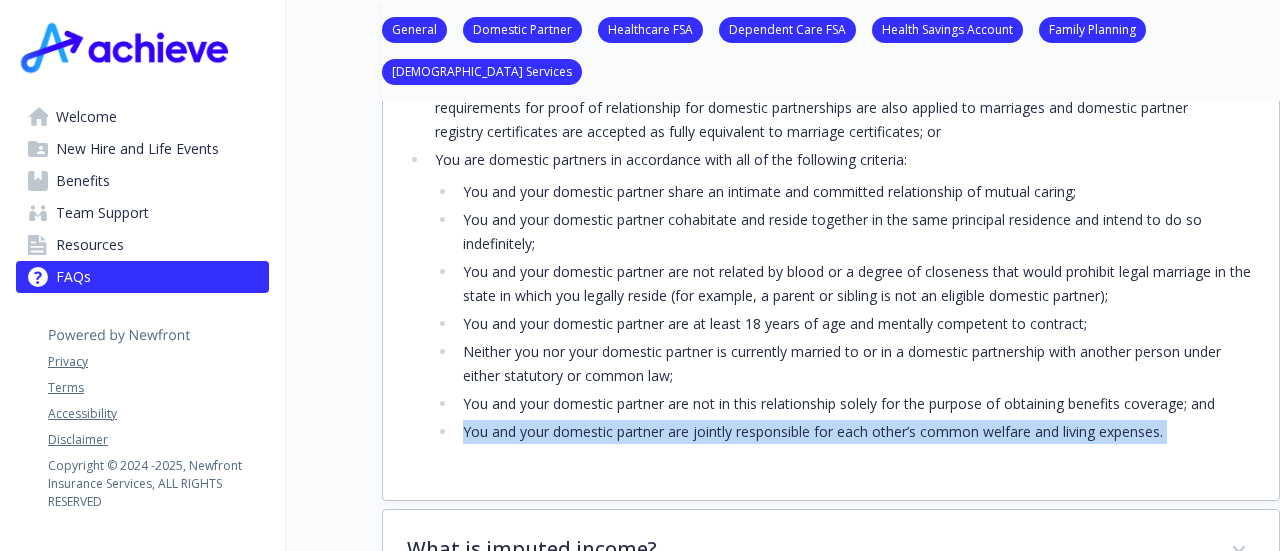 click on "You and your domestic partner are jointly responsible for each other’s common welfare and living expenses." at bounding box center (856, 432) 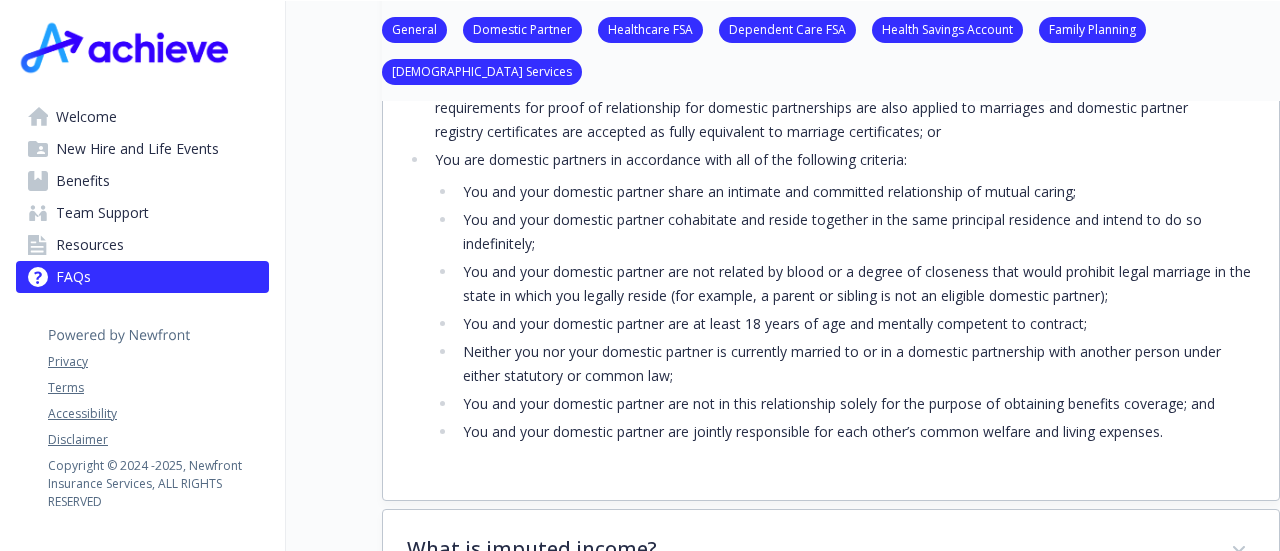 click on "You and your domestic partner are at least 18 years of age and mentally competent to contract;​" at bounding box center (856, 324) 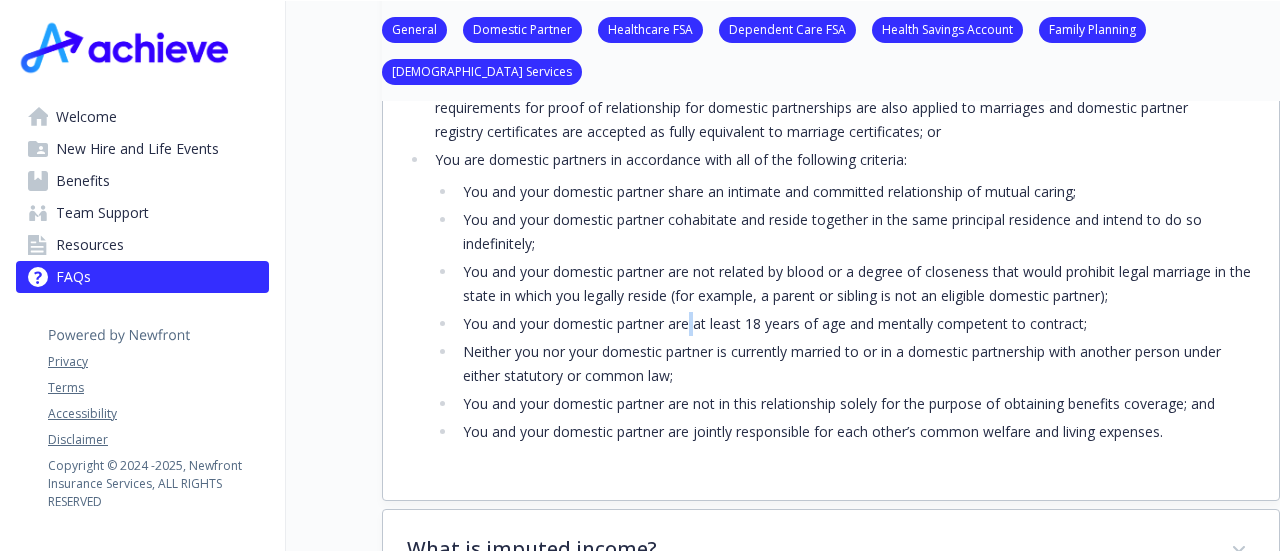 click on "You and your domestic partner are at least 18 years of age and mentally competent to contract;​" at bounding box center (856, 324) 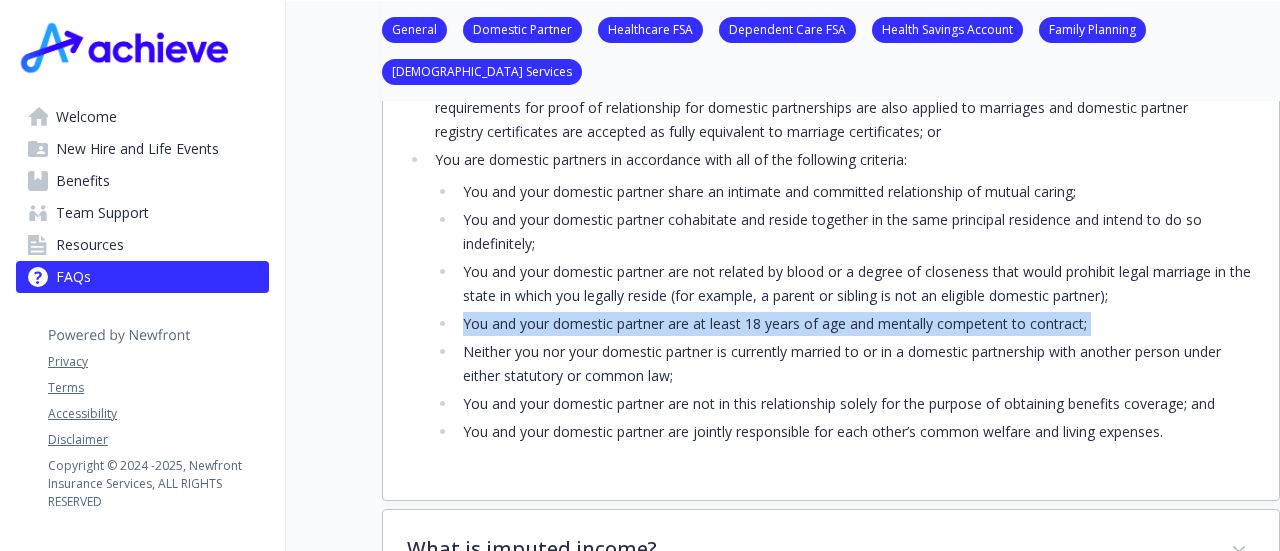 click on "You and your domestic partner are at least 18 years of age and mentally competent to contract;​" at bounding box center [856, 324] 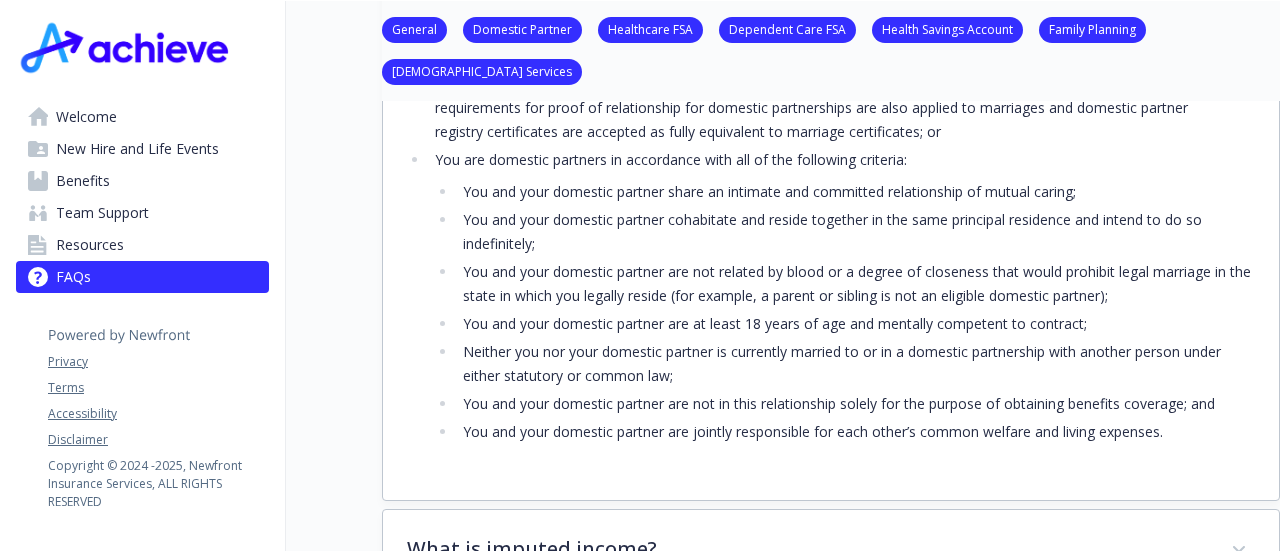 click on "You and your domestic partner are not related by blood or a degree of closeness that would prohibit legal marriage in the state in which you legally reside (for example, a parent or sibling is not an eligible domestic partner);​" at bounding box center (856, 284) 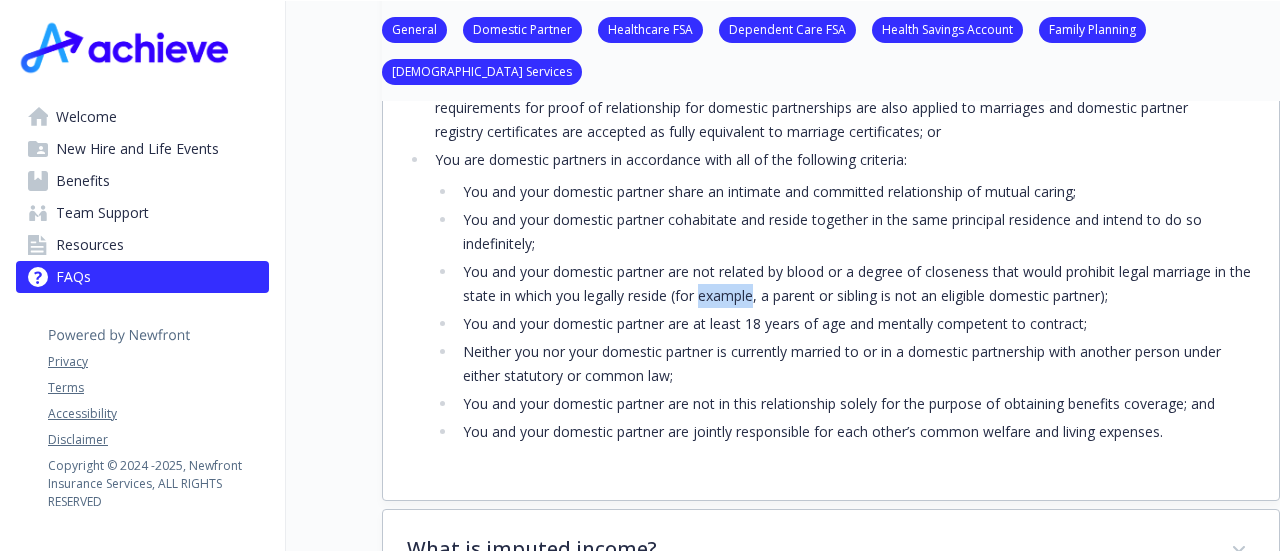 click on "You and your domestic partner are not related by blood or a degree of closeness that would prohibit legal marriage in the state in which you legally reside (for example, a parent or sibling is not an eligible domestic partner);​" at bounding box center [856, 284] 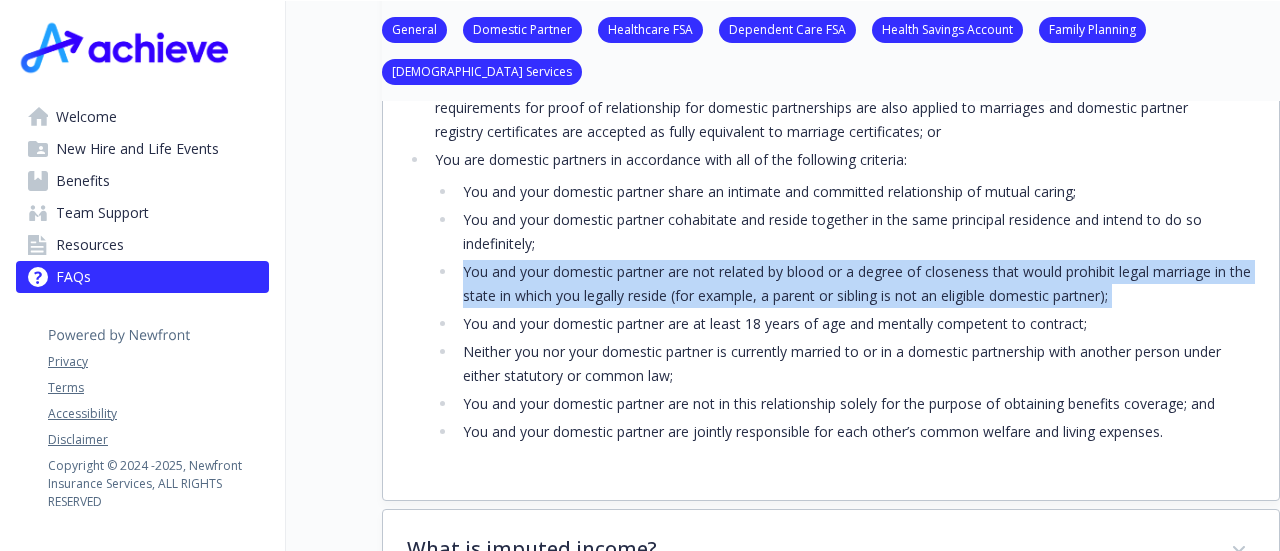 click on "You and your domestic partner are not related by blood or a degree of closeness that would prohibit legal marriage in the state in which you legally reside (for example, a parent or sibling is not an eligible domestic partner);​" at bounding box center [856, 284] 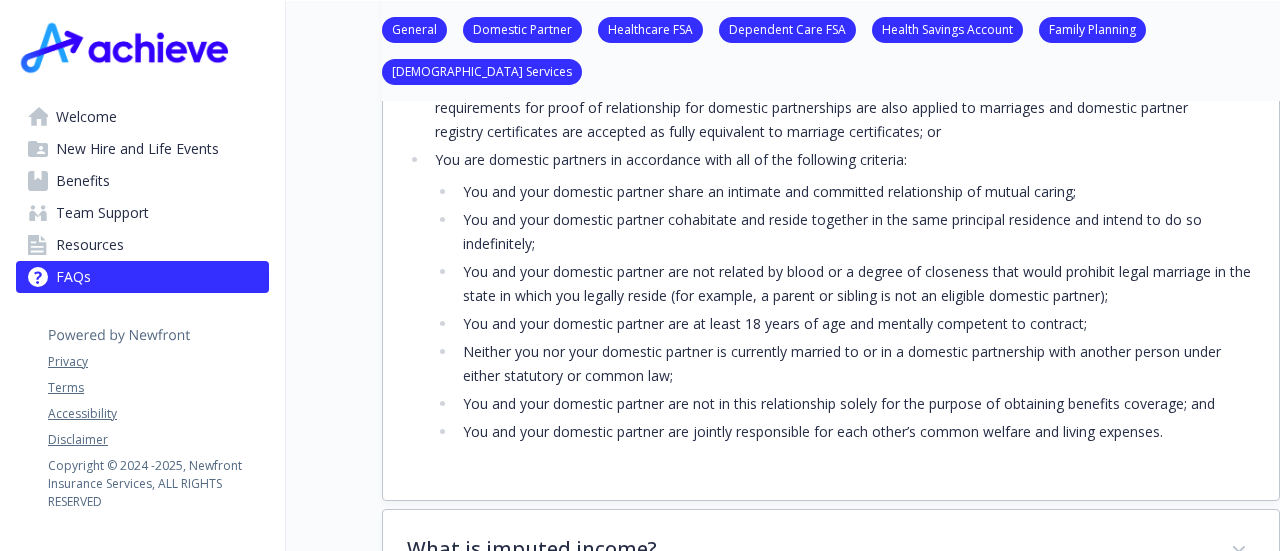 click on "You and your domestic partner cohabitate and reside together in the same principal residence and intend to do so indefinitely;​" at bounding box center (856, 232) 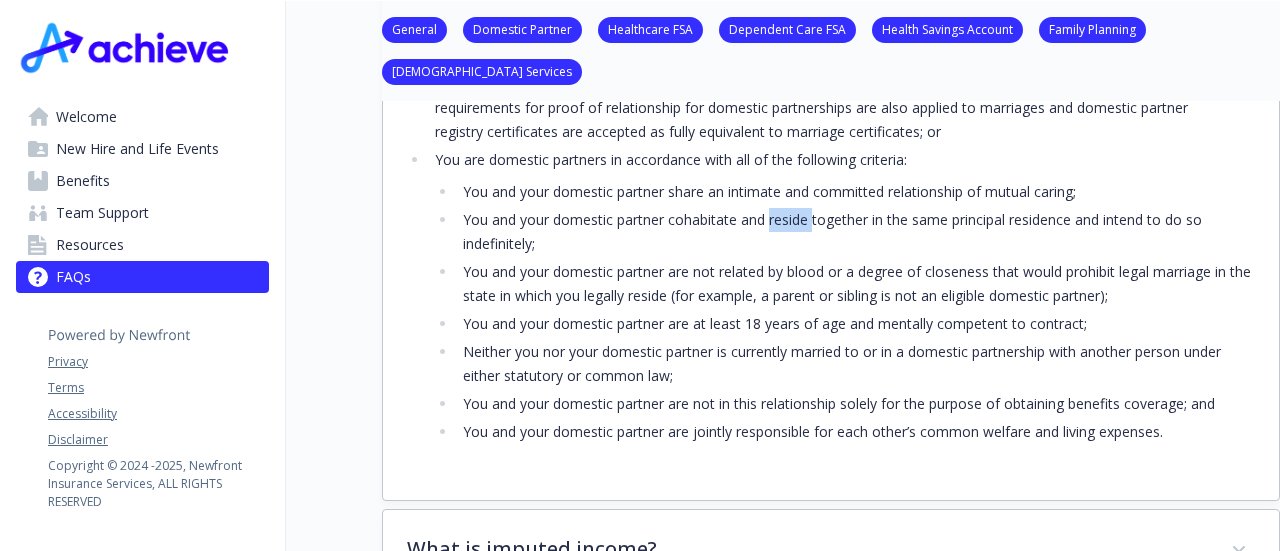 click on "You and your domestic partner cohabitate and reside together in the same principal residence and intend to do so indefinitely;​" at bounding box center [856, 232] 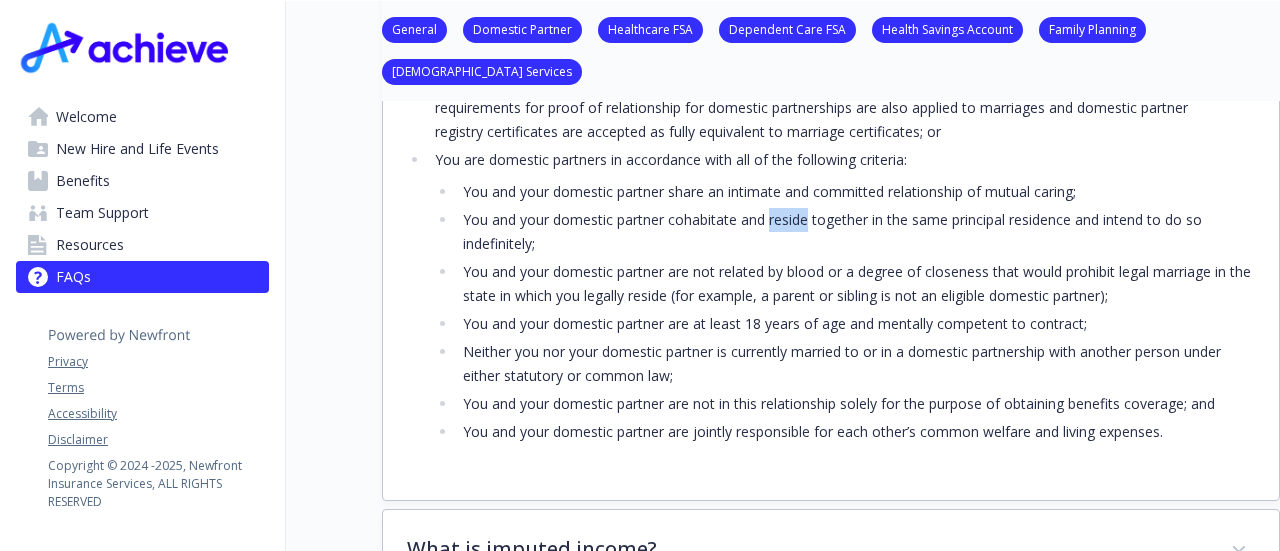 click on "You and your domestic partner cohabitate and reside together in the same principal residence and intend to do so indefinitely;​" at bounding box center [856, 232] 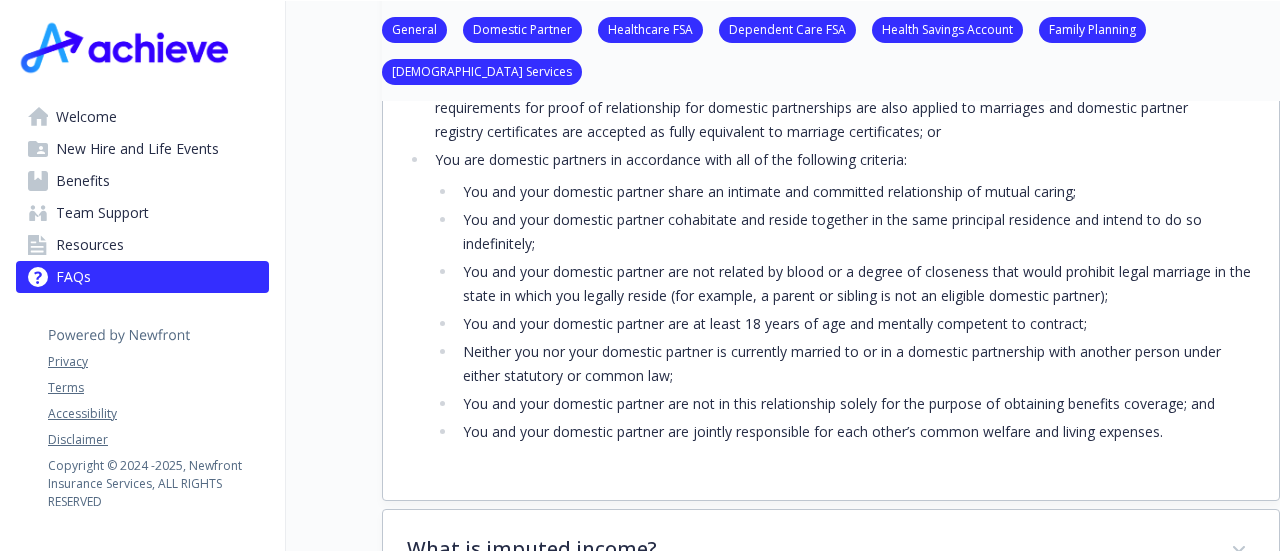 click on "You and your domestic partner cohabitate and reside together in the same principal residence and intend to do so indefinitely;​" at bounding box center (856, 232) 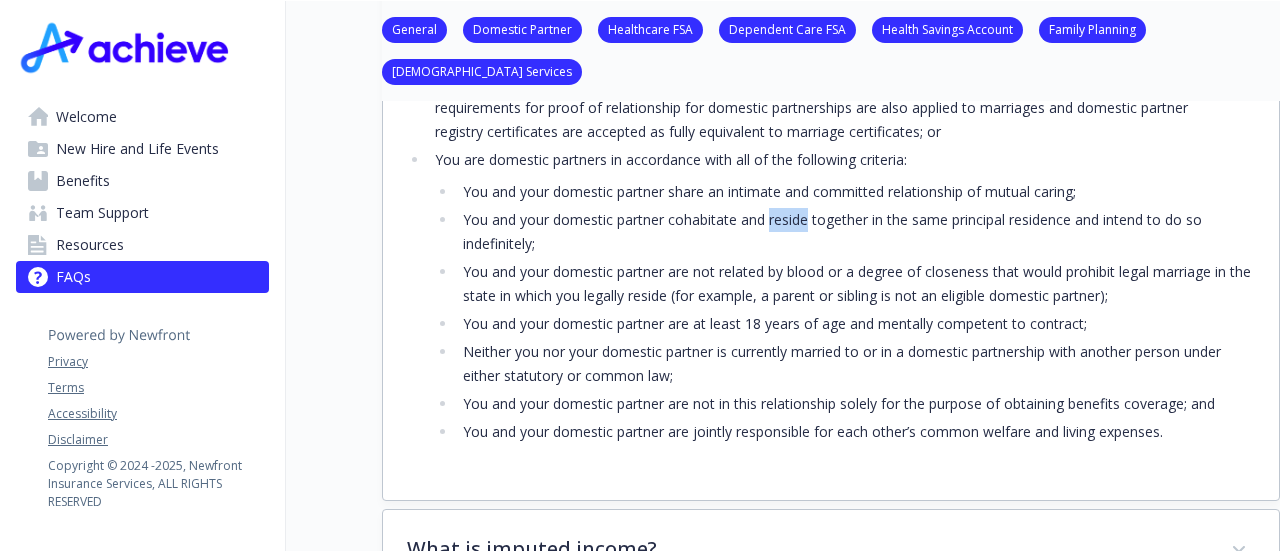 click on "You and your domestic partner cohabitate and reside together in the same principal residence and intend to do so indefinitely;​" at bounding box center [856, 232] 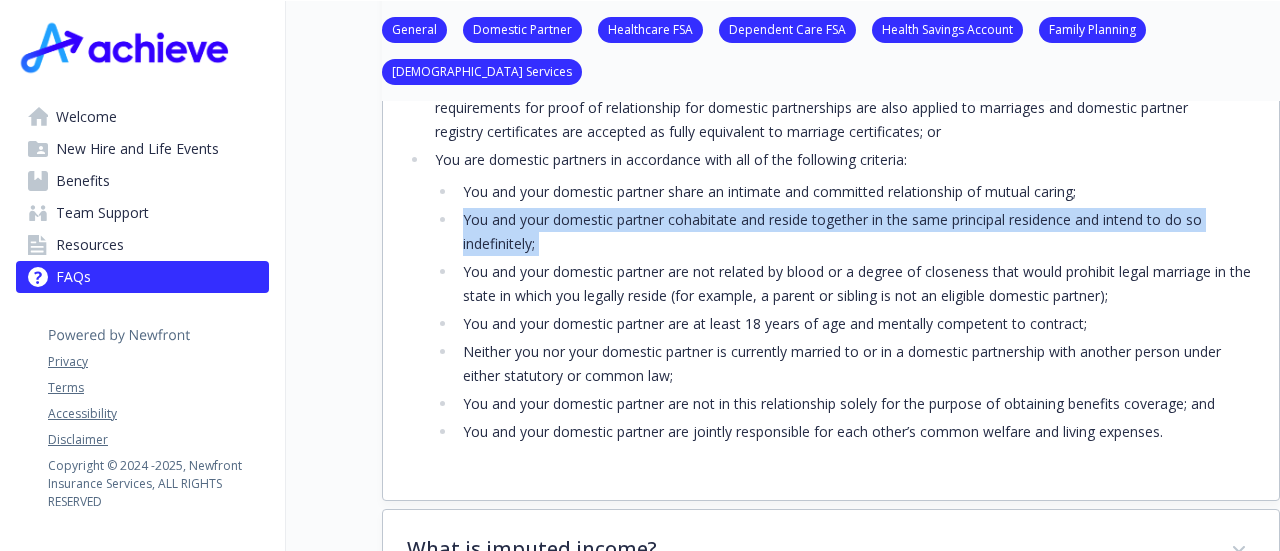 click on "You and your domestic partner cohabitate and reside together in the same principal residence and intend to do so indefinitely;​" at bounding box center [856, 232] 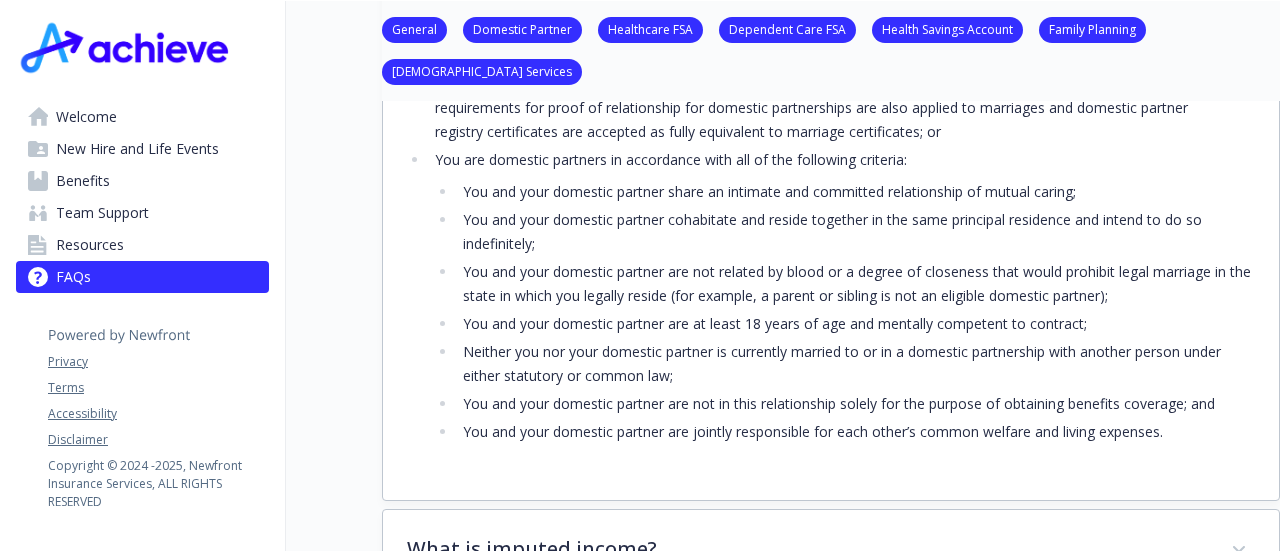 click on "You and your domestic partner share an intimate and committed relationship of mutual caring;​" at bounding box center (856, 192) 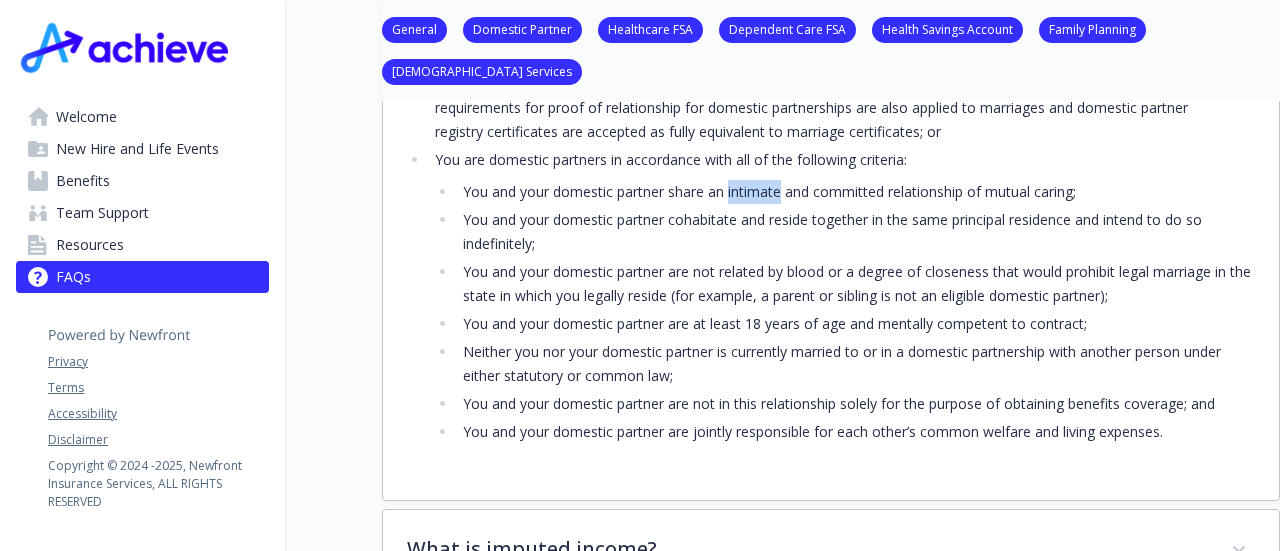 click on "You and your domestic partner share an intimate and committed relationship of mutual caring;​" at bounding box center [856, 192] 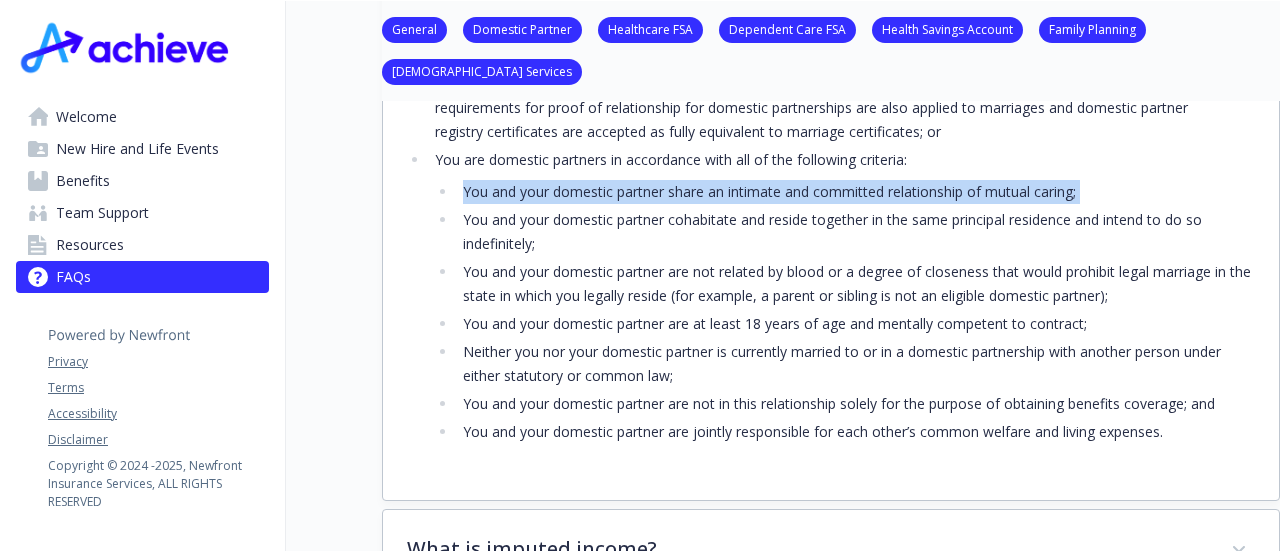 click on "You and your domestic partner share an intimate and committed relationship of mutual caring;​" at bounding box center (856, 192) 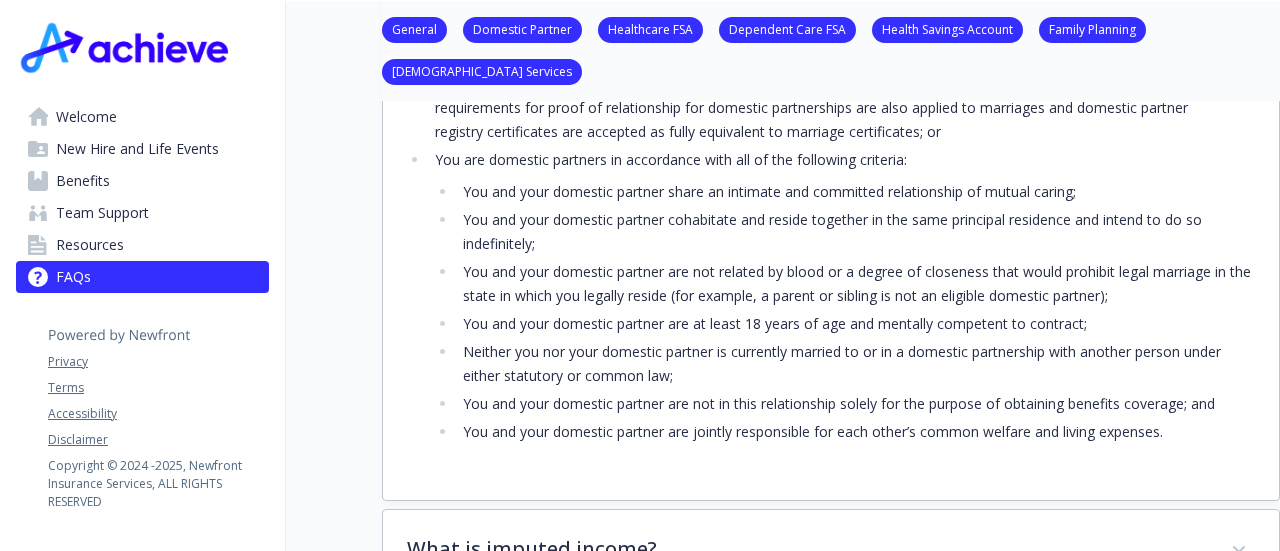 click on "You and your domestic partner cohabitate and reside together in the same principal residence and intend to do so indefinitely;​" at bounding box center [856, 232] 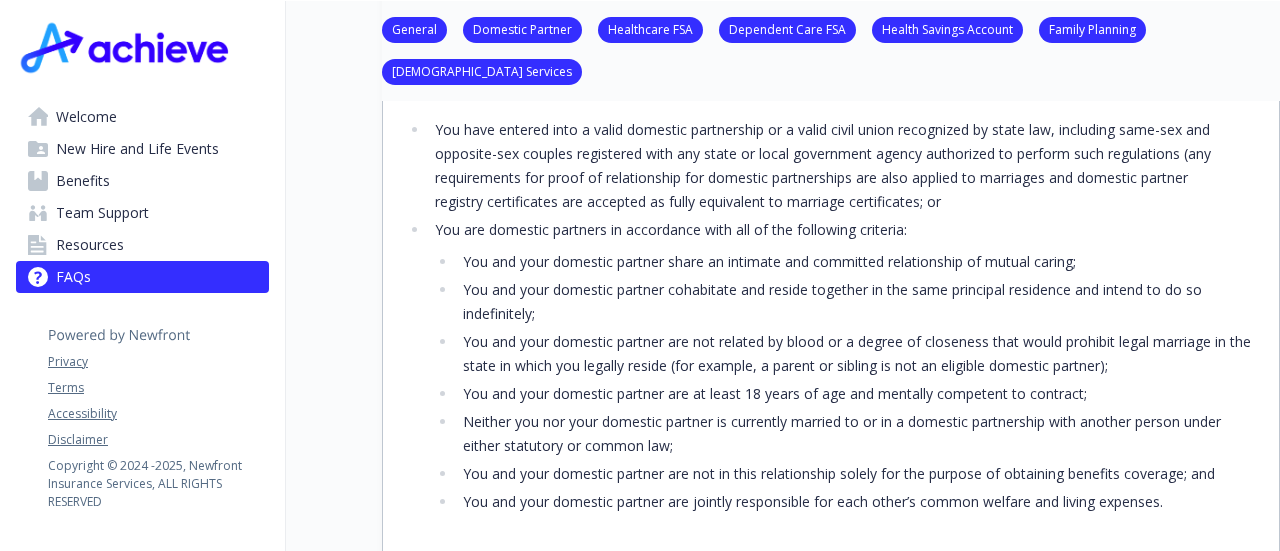 scroll, scrollTop: 500, scrollLeft: 0, axis: vertical 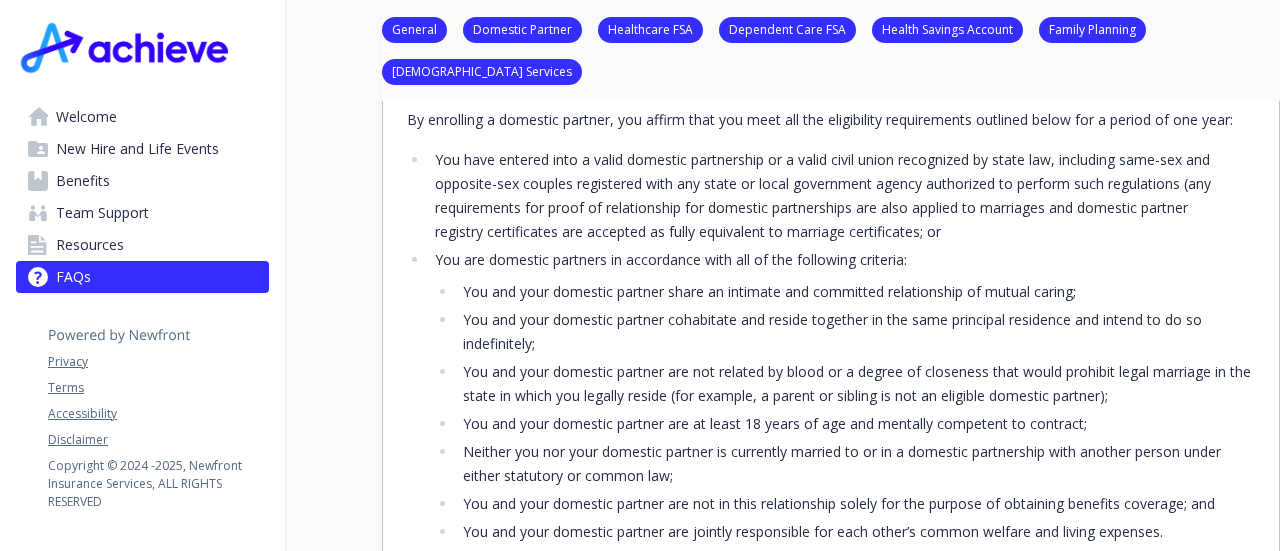click on "You have entered into a valid domestic partnership or a valid civil union recognized by state law, including same-sex and opposite-sex couples registered with any state or local government agency authorized to perform such regulations (any requirements for proof of relationship for domestic partnerships are also applied to marriages and domestic partner registry certificates are accepted as fully equivalent to marriage certificates; or​" at bounding box center (842, 196) 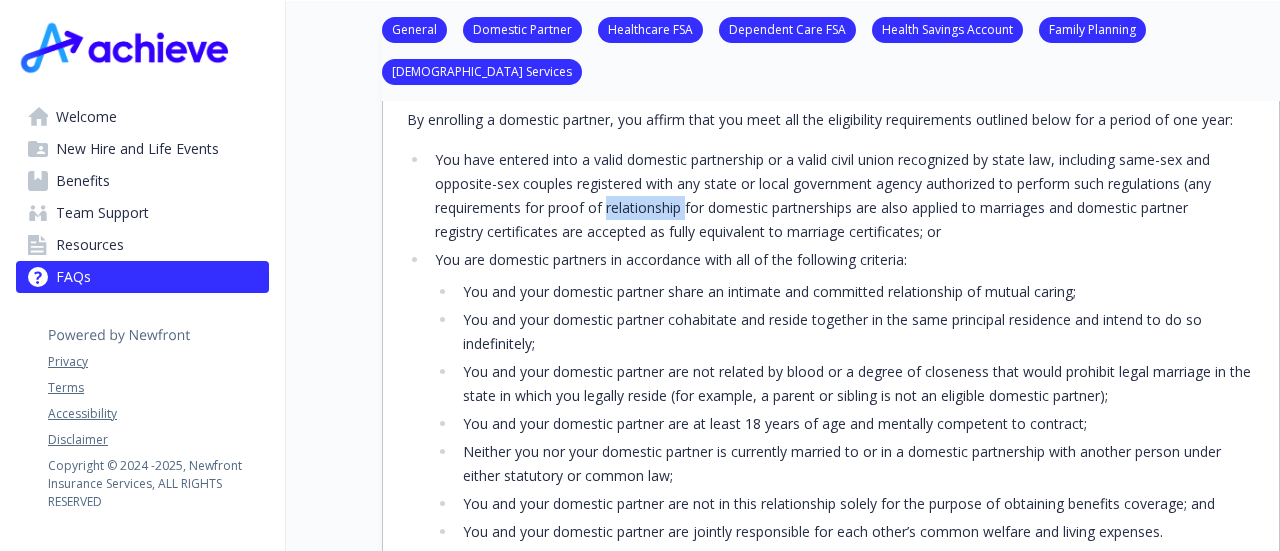 click on "You have entered into a valid domestic partnership or a valid civil union recognized by state law, including same-sex and opposite-sex couples registered with any state or local government agency authorized to perform such regulations (any requirements for proof of relationship for domestic partnerships are also applied to marriages and domestic partner registry certificates are accepted as fully equivalent to marriage certificates; or​" at bounding box center [842, 196] 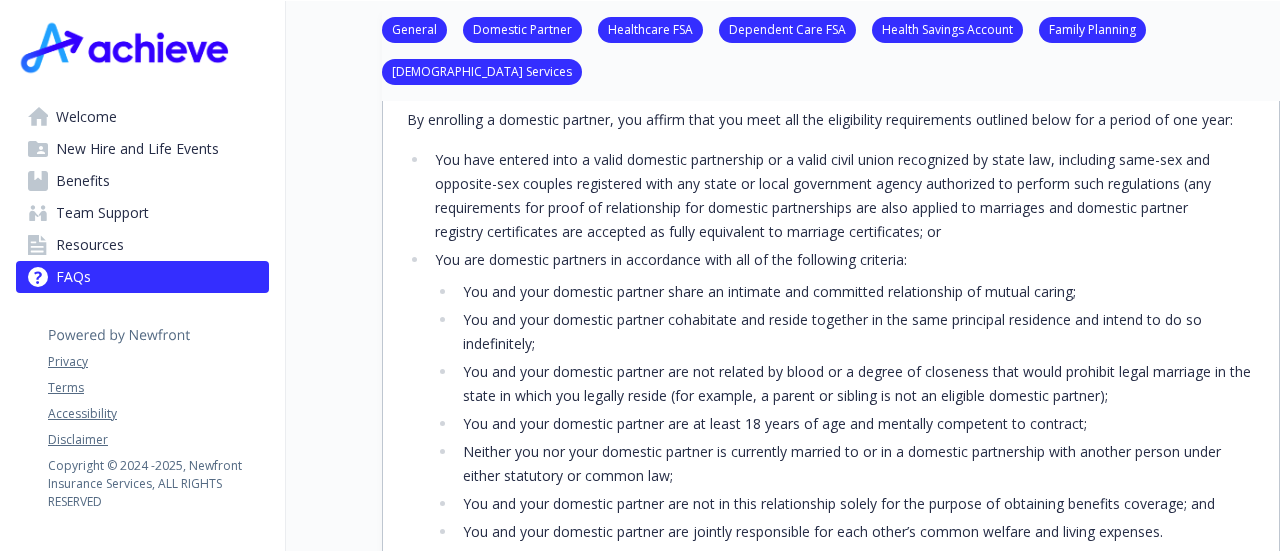 click on "You have entered into a valid domestic partnership or a valid civil union recognized by state law, including same-sex and opposite-sex couples registered with any state or local government agency authorized to perform such regulations (any requirements for proof of relationship for domestic partnerships are also applied to marriages and domestic partner registry certificates are accepted as fully equivalent to marriage certificates; or​" at bounding box center (842, 196) 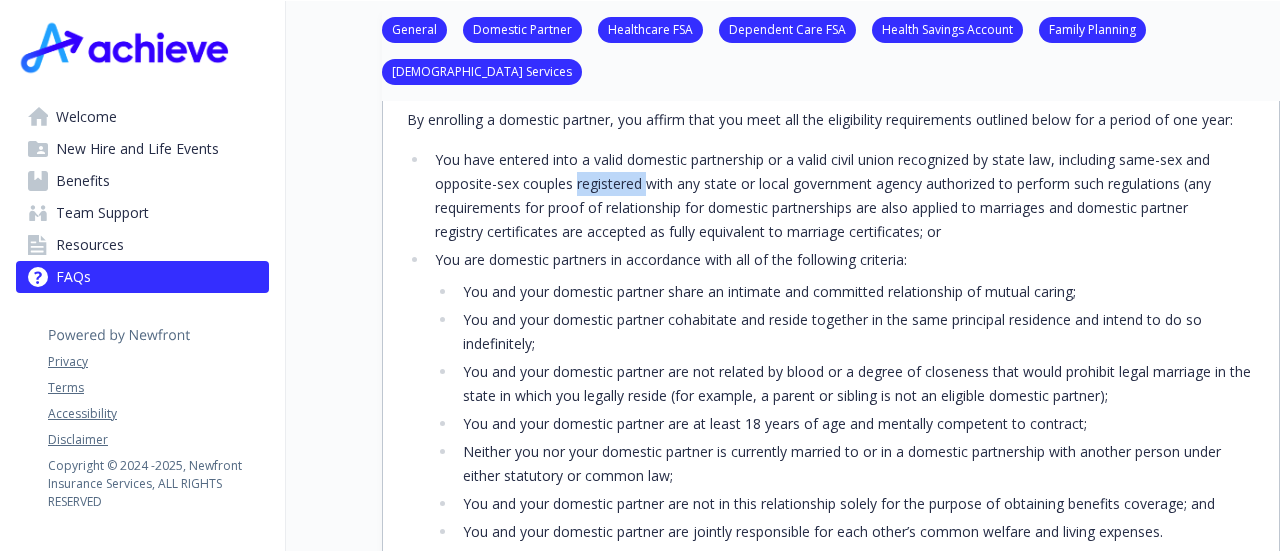 click on "You have entered into a valid domestic partnership or a valid civil union recognized by state law, including same-sex and opposite-sex couples registered with any state or local government agency authorized to perform such regulations (any requirements for proof of relationship for domestic partnerships are also applied to marriages and domestic partner registry certificates are accepted as fully equivalent to marriage certificates; or​" at bounding box center [842, 196] 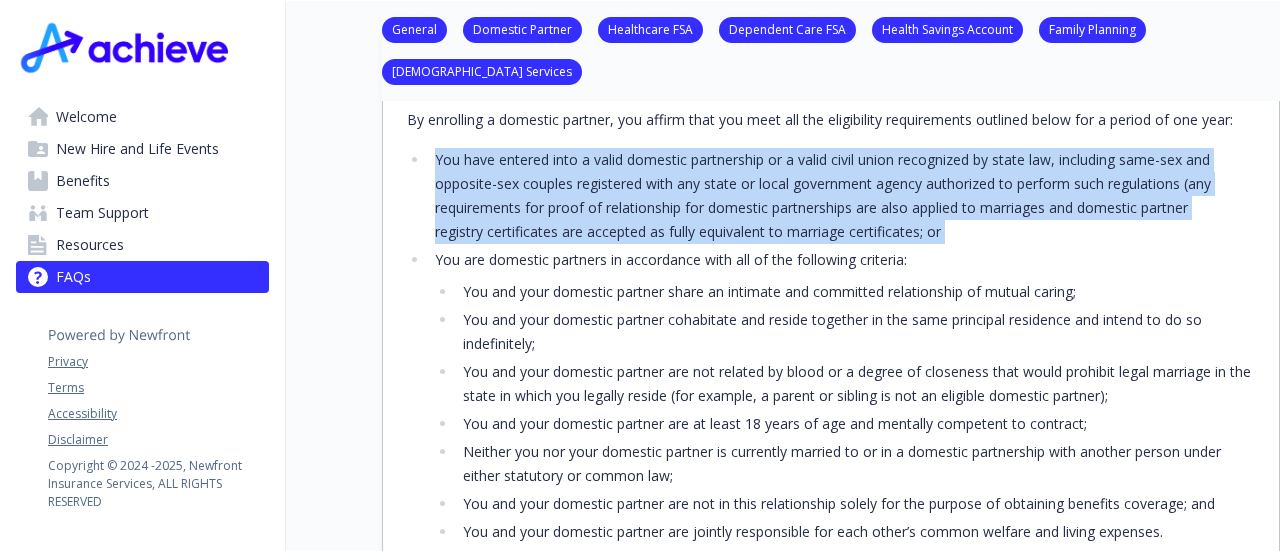 click on "You have entered into a valid domestic partnership or a valid civil union recognized by state law, including same-sex and opposite-sex couples registered with any state or local government agency authorized to perform such regulations (any requirements for proof of relationship for domestic partnerships are also applied to marriages and domestic partner registry certificates are accepted as fully equivalent to marriage certificates; or​" at bounding box center [842, 196] 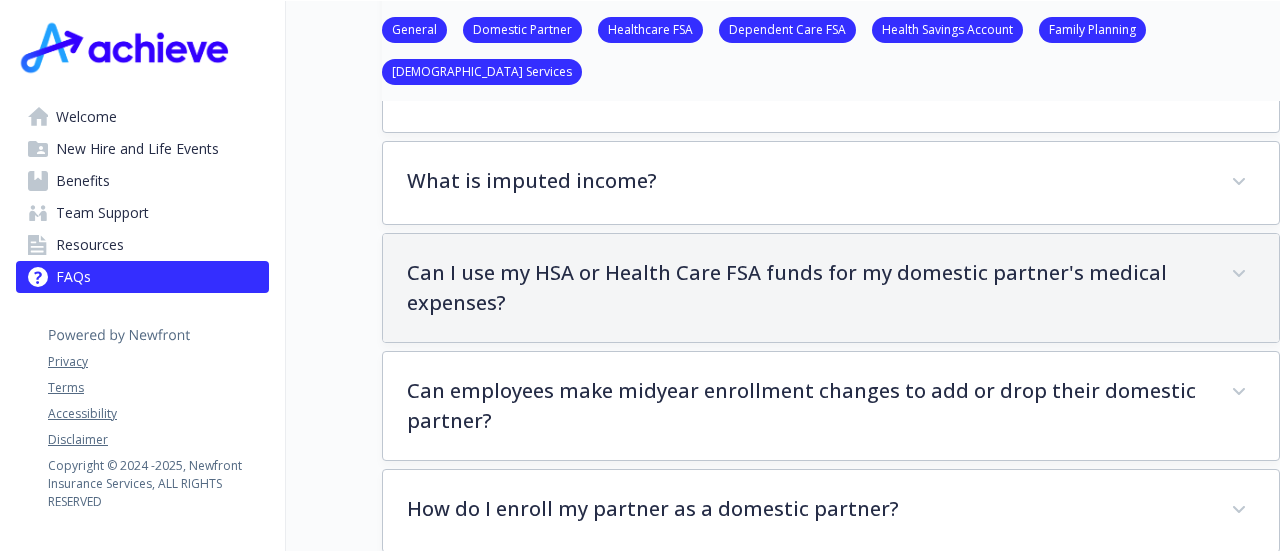 scroll, scrollTop: 1000, scrollLeft: 0, axis: vertical 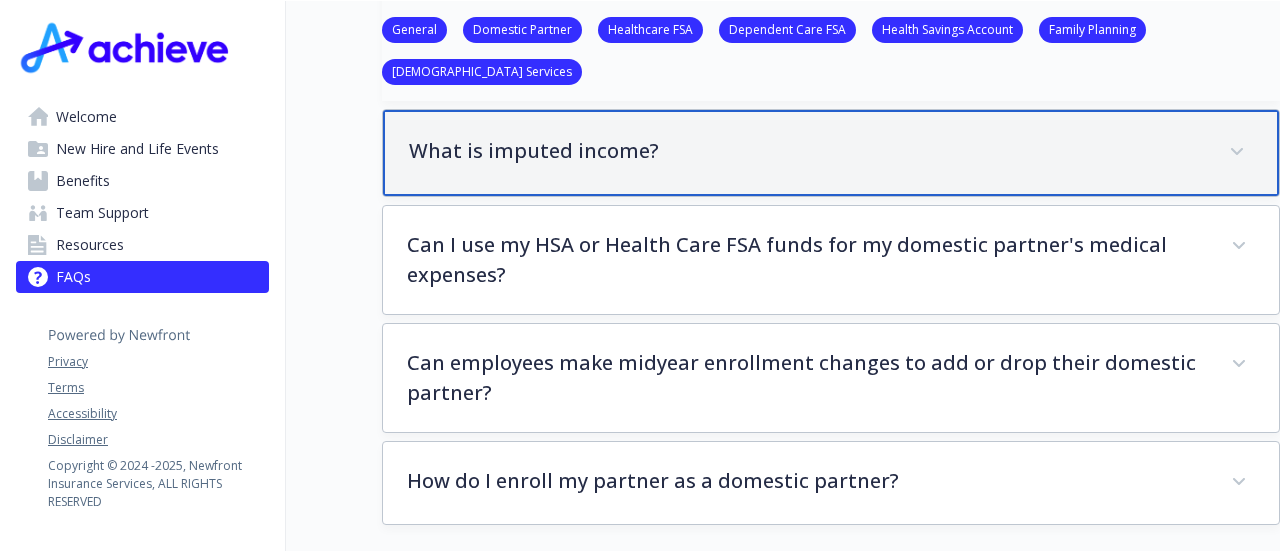 click on "What is imputed income?" at bounding box center [807, 151] 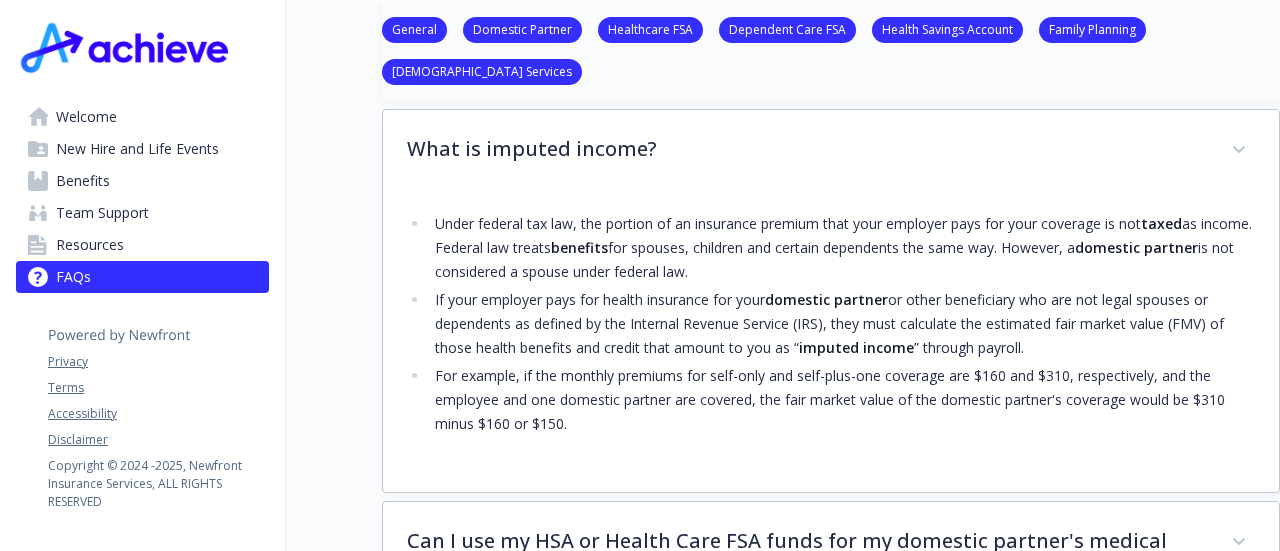 drag, startPoint x: 793, startPoint y: 272, endPoint x: 445, endPoint y: 219, distance: 352.0128 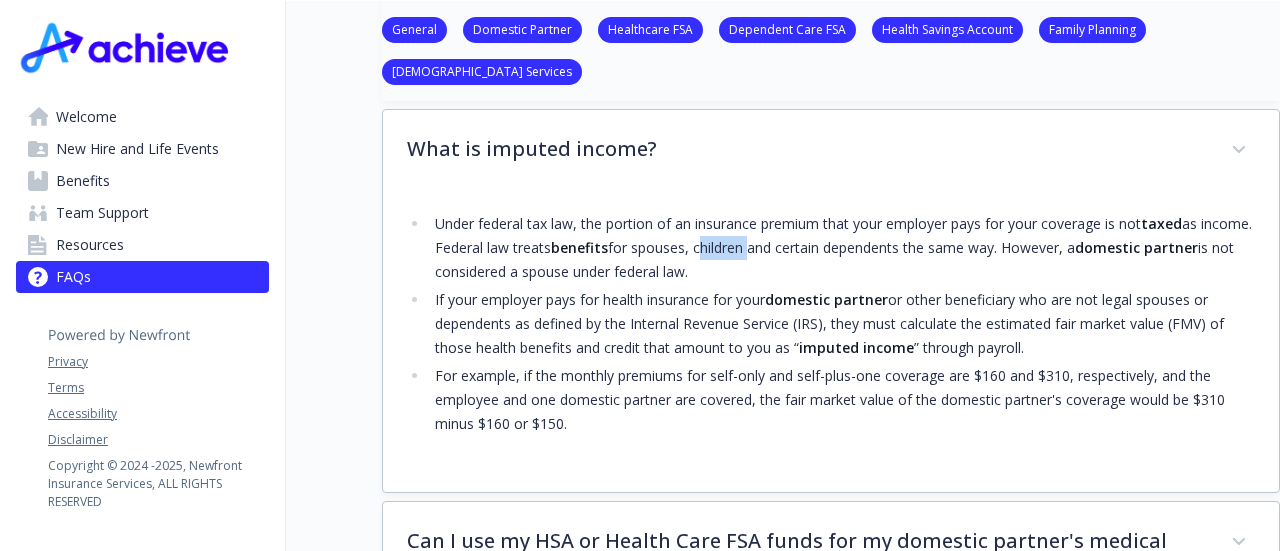 click on "Under federal tax law, the portion of an insurance premium that your employer pays for your coverage is not  taxed  as income. Federal law treats  benefits  for spouses, children and certain dependents the same way. However, a  domestic partner  is not considered a spouse under federal law." at bounding box center [842, 248] 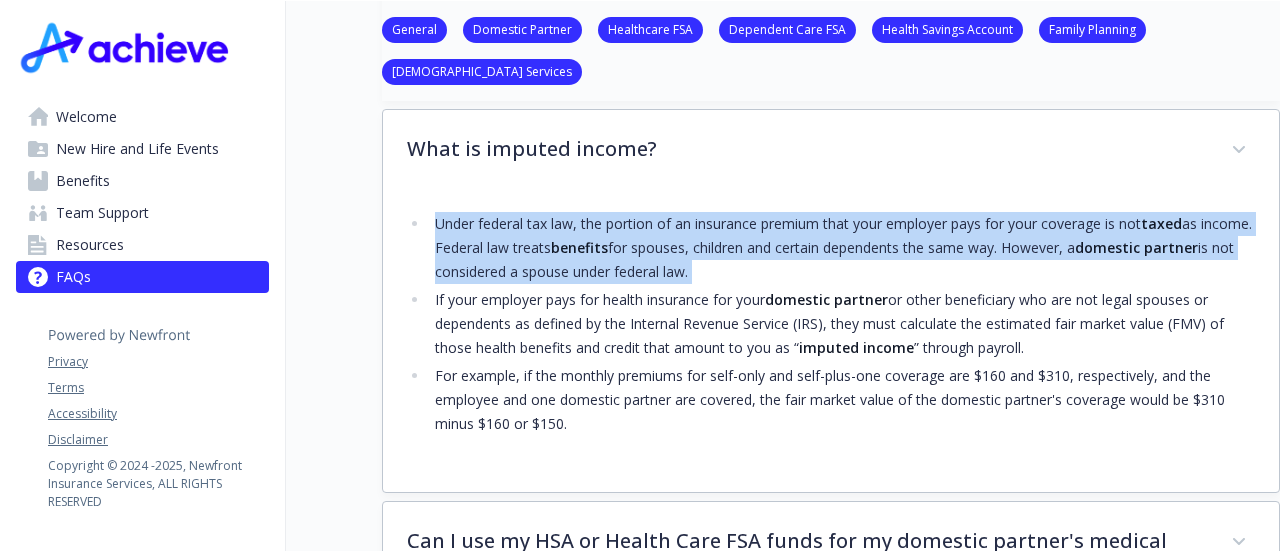 click on "Under federal tax law, the portion of an insurance premium that your employer pays for your coverage is not  taxed  as income. Federal law treats  benefits  for spouses, children and certain dependents the same way. However, a  domestic partner  is not considered a spouse under federal law." at bounding box center [842, 248] 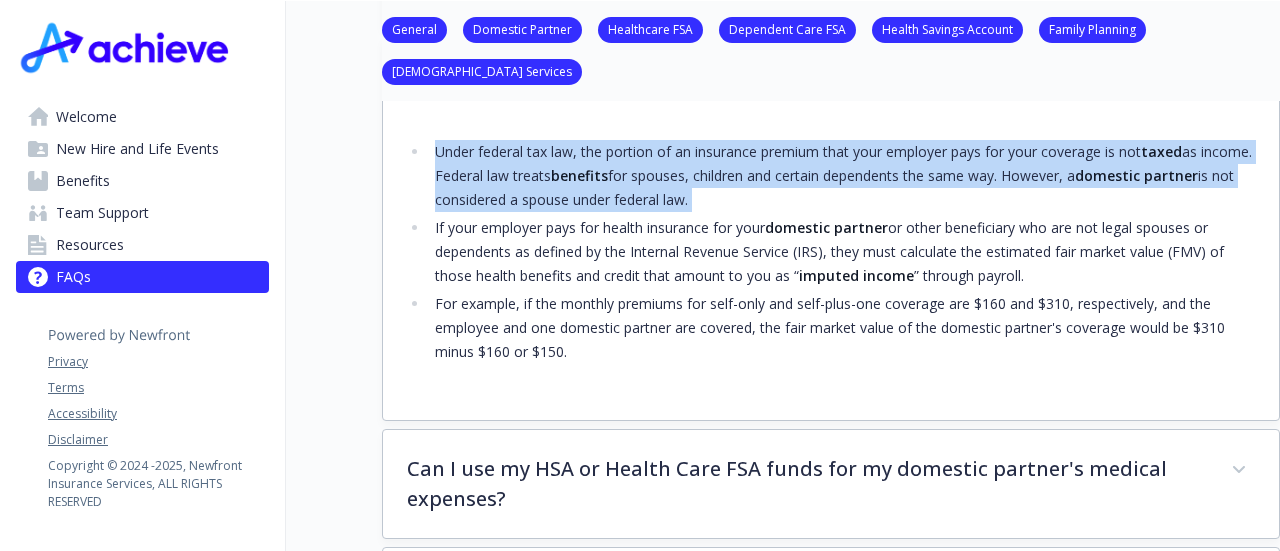 scroll, scrollTop: 1100, scrollLeft: 0, axis: vertical 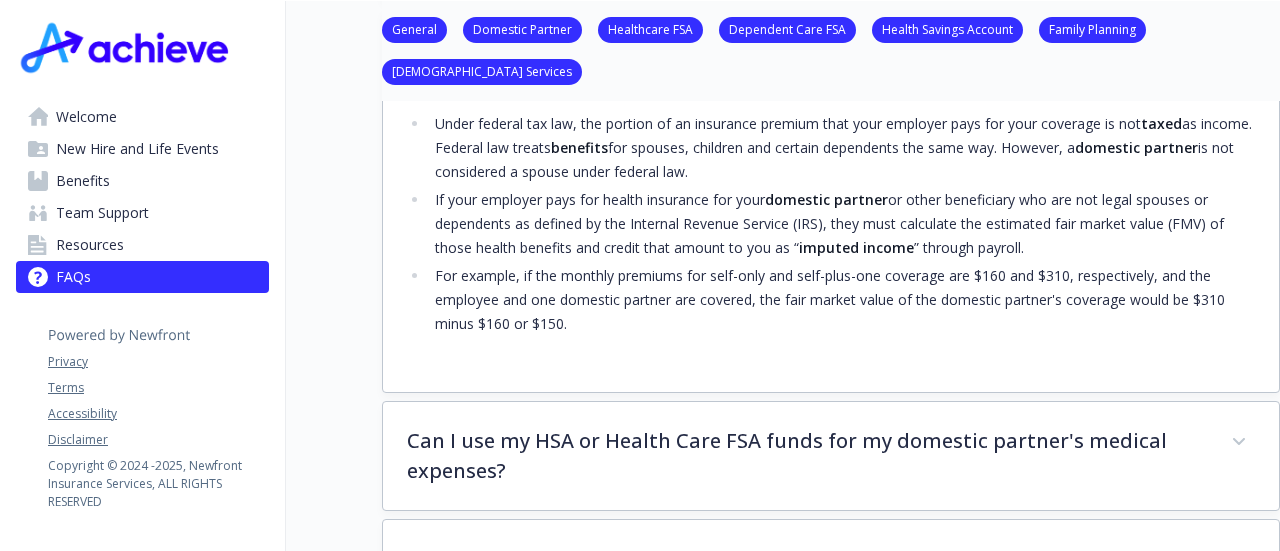 click on "If your employer pays for health insurance for your  domestic partner  or other beneficiary who are not legal spouses or dependents as defined by the Internal Revenue Service (IRS), they must calculate the estimated fair market value (FMV) of those health benefits and credit that amount to you as “ imputed income ” through payroll." at bounding box center (842, 224) 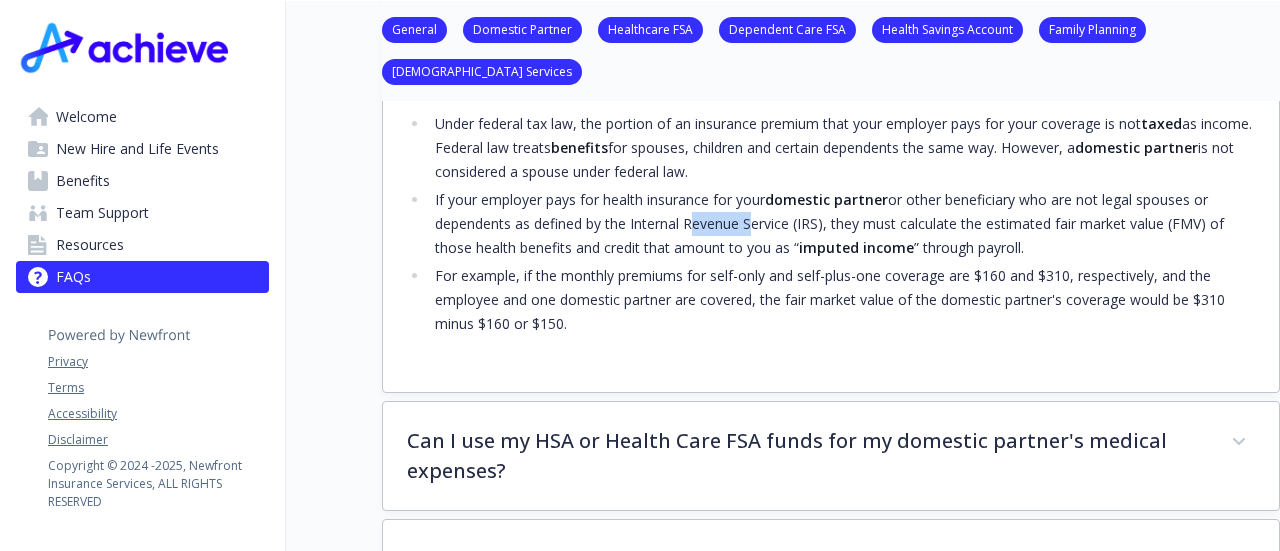 click on "If your employer pays for health insurance for your  domestic partner  or other beneficiary who are not legal spouses or dependents as defined by the Internal Revenue Service (IRS), they must calculate the estimated fair market value (FMV) of those health benefits and credit that amount to you as “ imputed income ” through payroll." at bounding box center (842, 224) 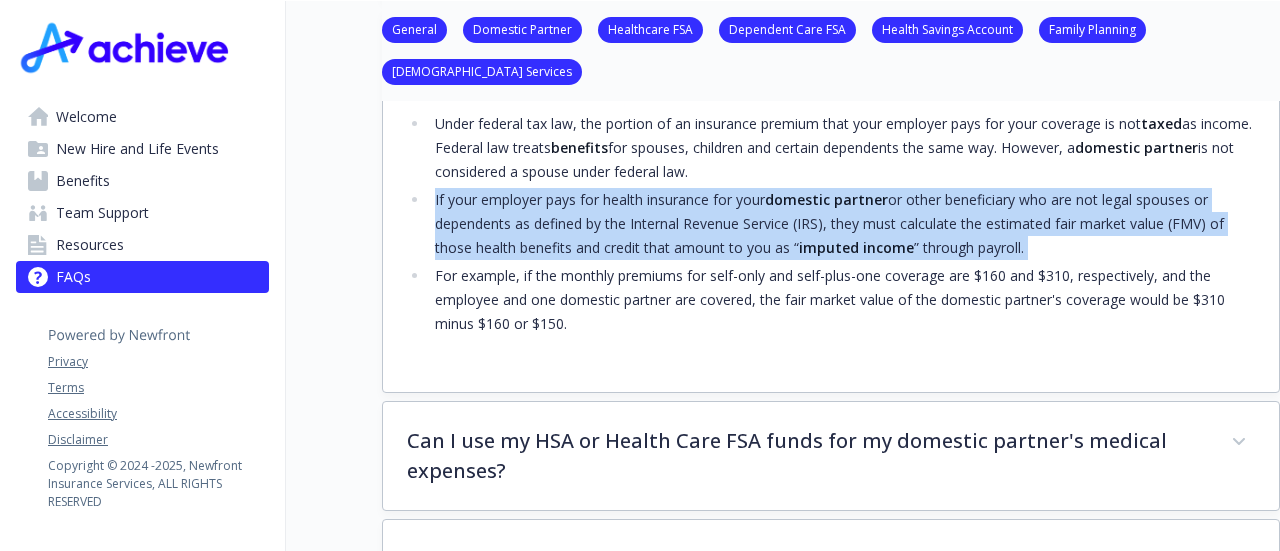 click on "If your employer pays for health insurance for your  domestic partner  or other beneficiary who are not legal spouses or dependents as defined by the Internal Revenue Service (IRS), they must calculate the estimated fair market value (FMV) of those health benefits and credit that amount to you as “ imputed income ” through payroll." at bounding box center [842, 224] 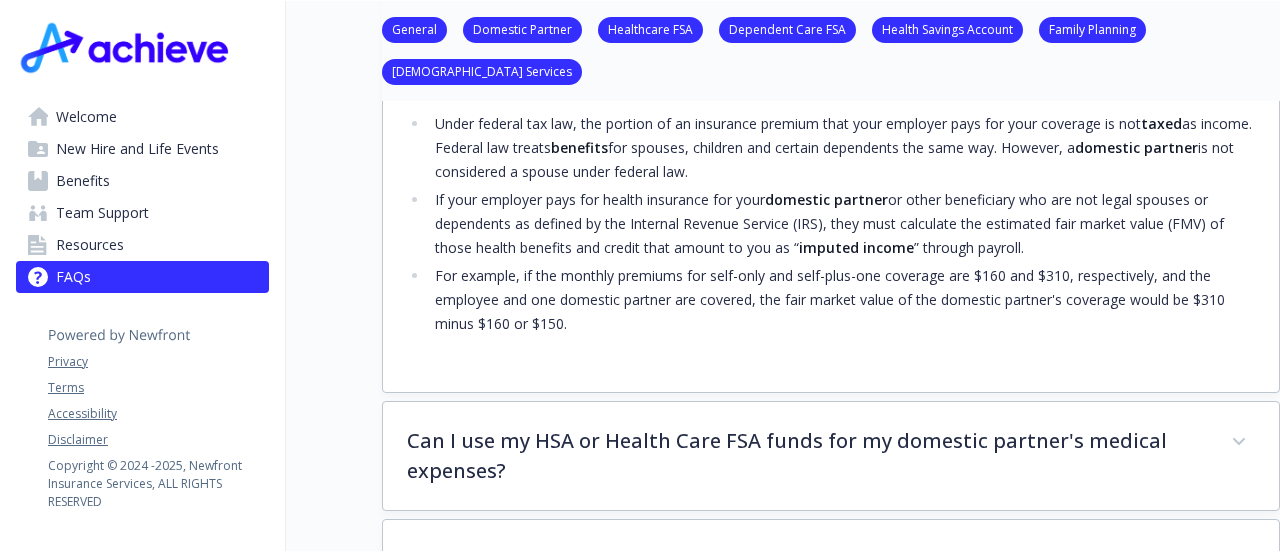 click on "For example, if the monthly premiums for self-only and self-plus-one coverage are $160 and $310, respectively, and the employee and one domestic partner are covered, the fair market value of the domestic partner's coverage would be $310 minus $160 or $150." at bounding box center [842, 300] 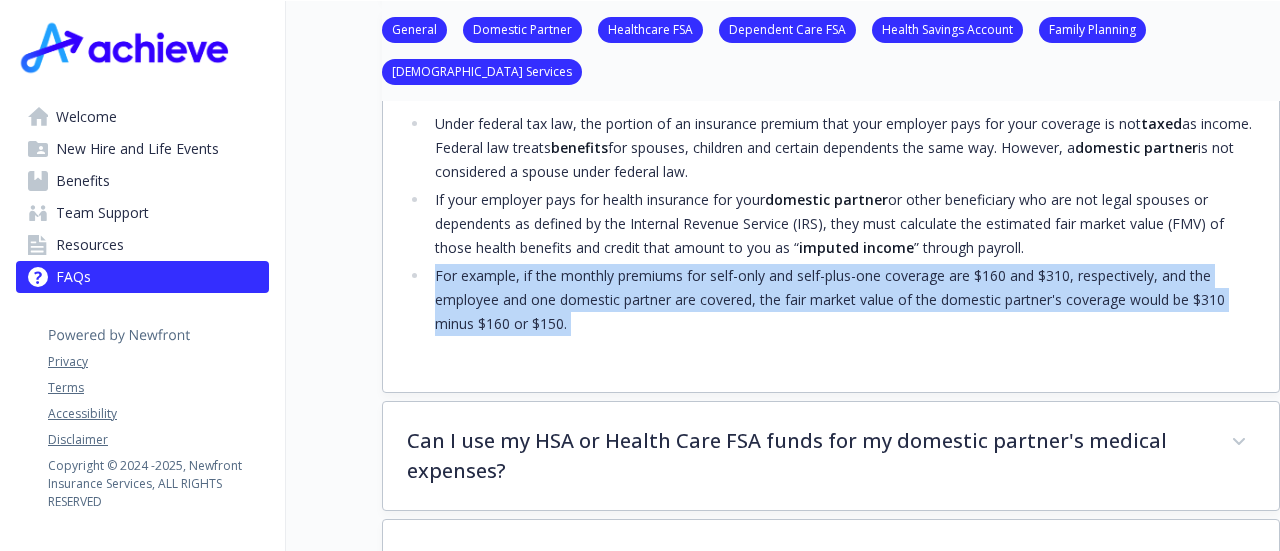 click on "For example, if the monthly premiums for self-only and self-plus-one coverage are $160 and $310, respectively, and the employee and one domestic partner are covered, the fair market value of the domestic partner's coverage would be $310 minus $160 or $150." at bounding box center (842, 300) 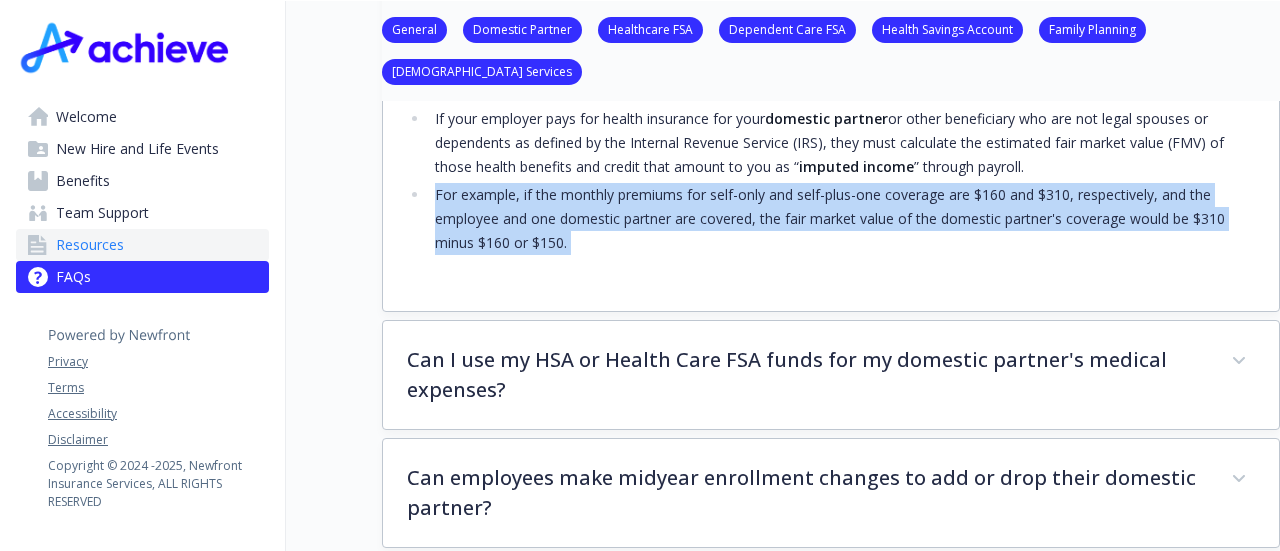 scroll, scrollTop: 1200, scrollLeft: 0, axis: vertical 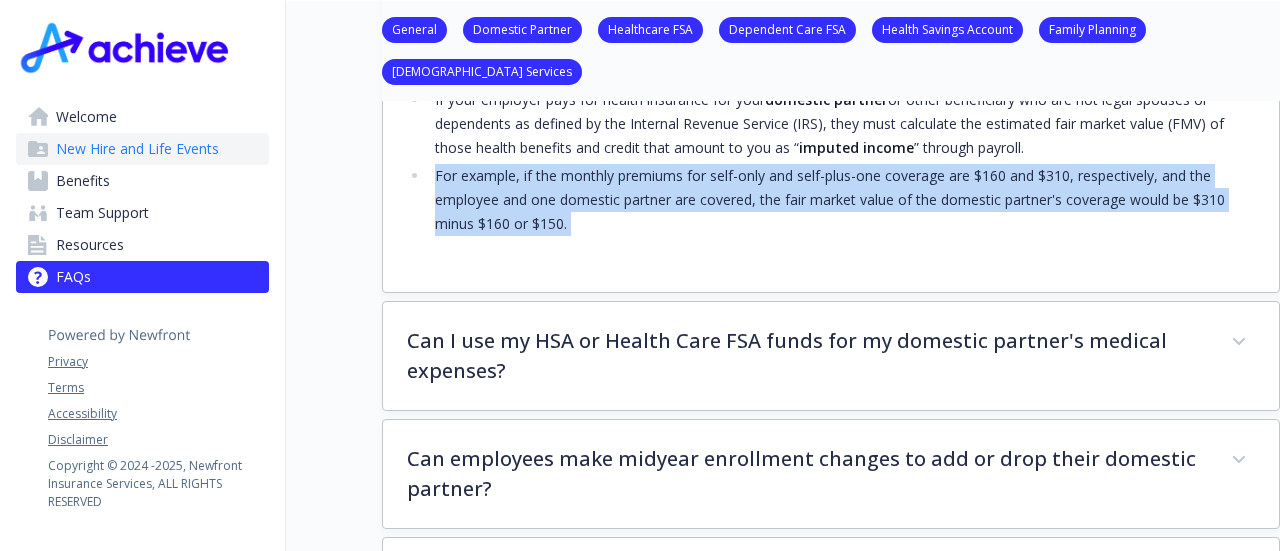 drag, startPoint x: 105, startPoint y: 147, endPoint x: 120, endPoint y: 157, distance: 18.027756 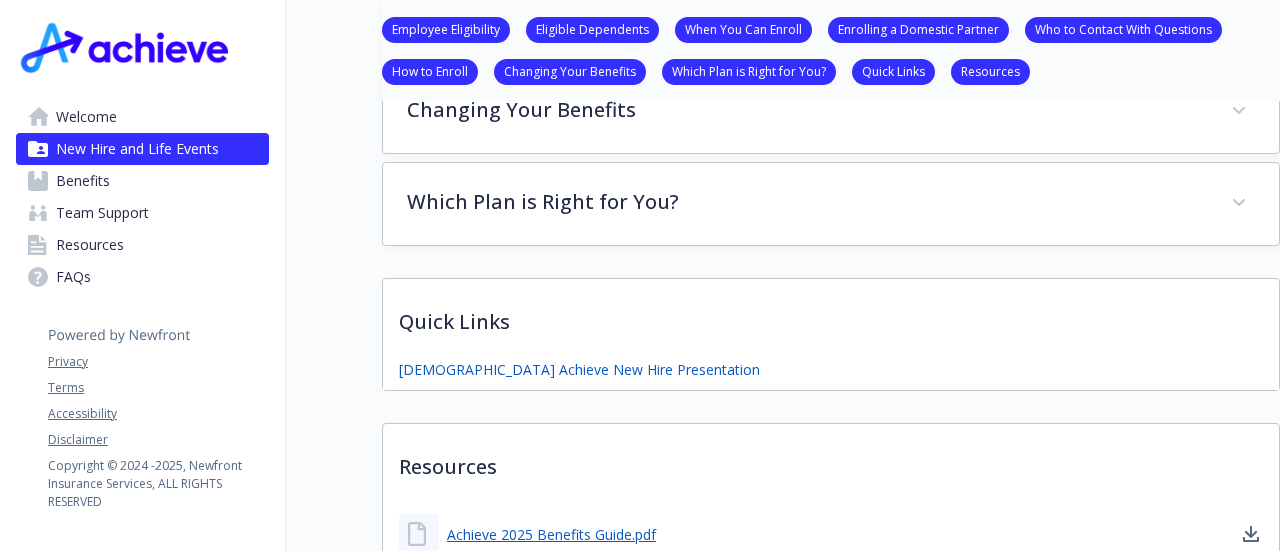 scroll, scrollTop: 1000, scrollLeft: 0, axis: vertical 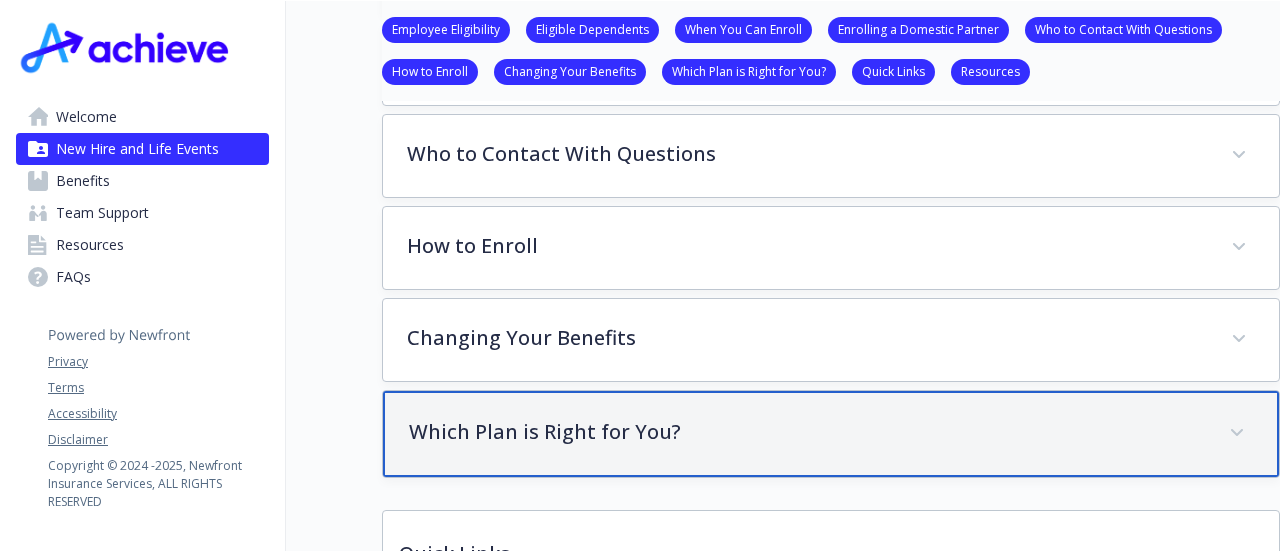 click on "Which Plan is Right for You?" at bounding box center [831, 434] 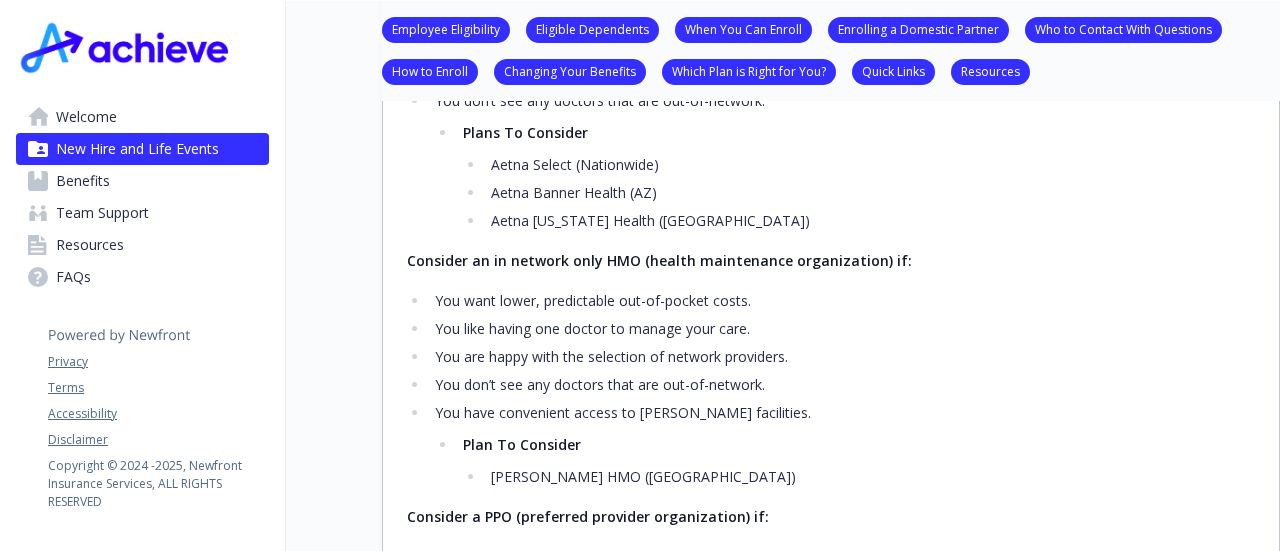 scroll, scrollTop: 1600, scrollLeft: 0, axis: vertical 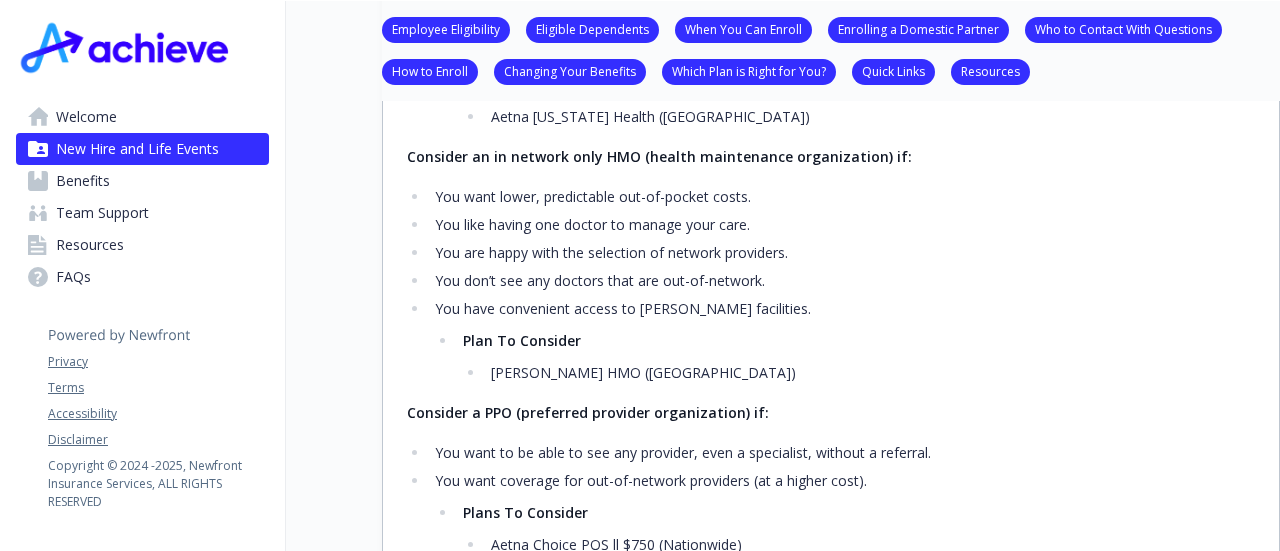 drag, startPoint x: 729, startPoint y: 233, endPoint x: 579, endPoint y: 297, distance: 163.0828 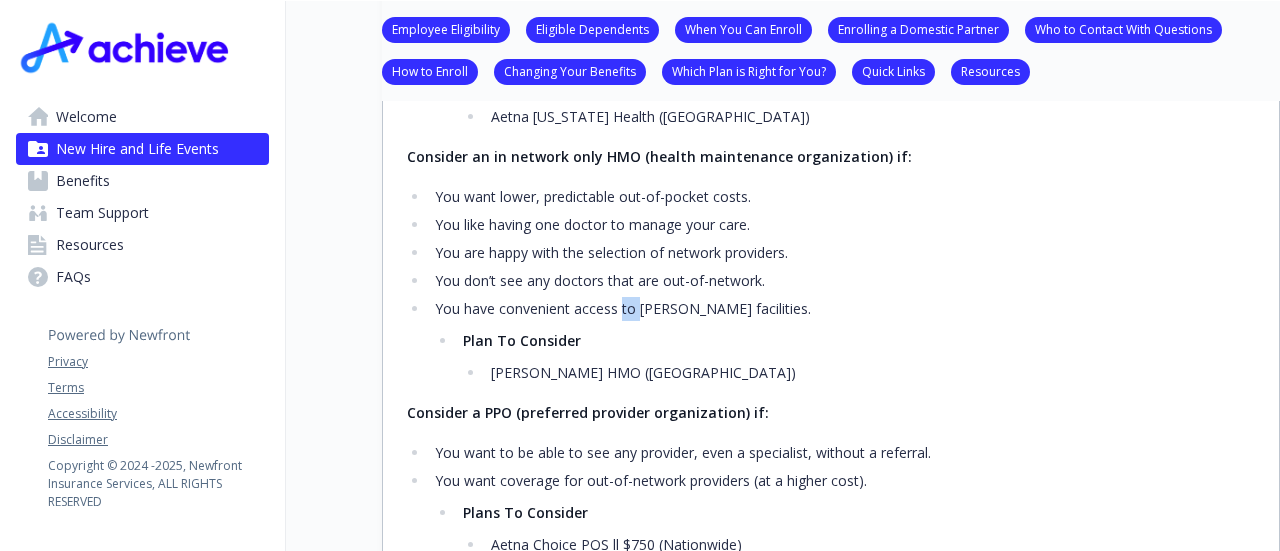 click on "You have convenient access to [PERSON_NAME] facilities.
Plan To Consider
[PERSON_NAME] HMO (CA)" at bounding box center (842, 341) 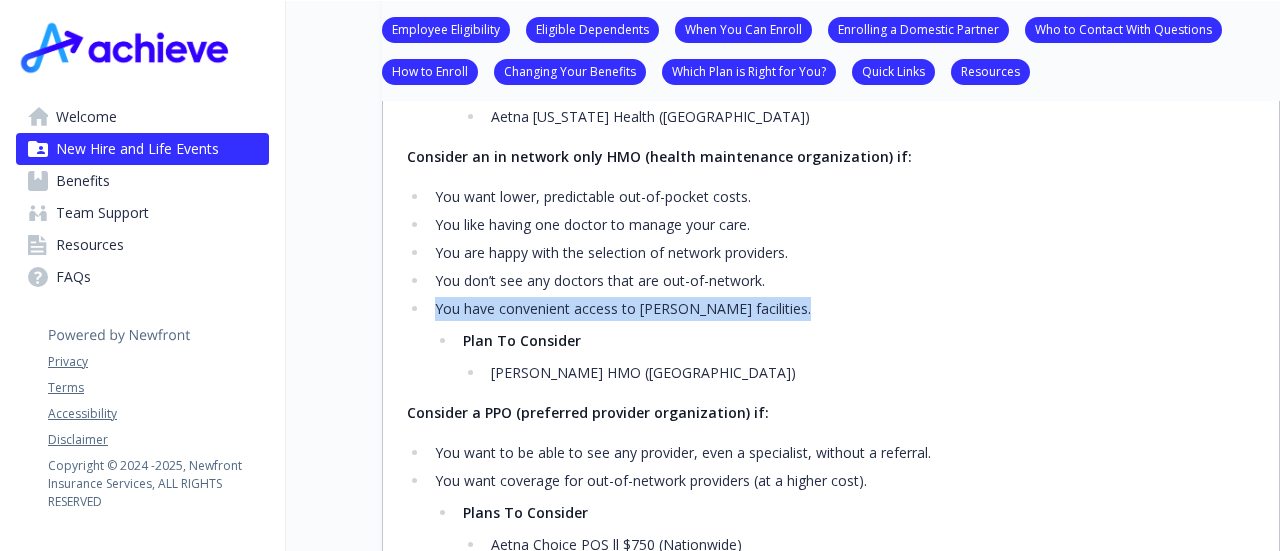 click on "You have convenient access to [PERSON_NAME] facilities.
Plan To Consider
[PERSON_NAME] HMO (CA)" at bounding box center (842, 341) 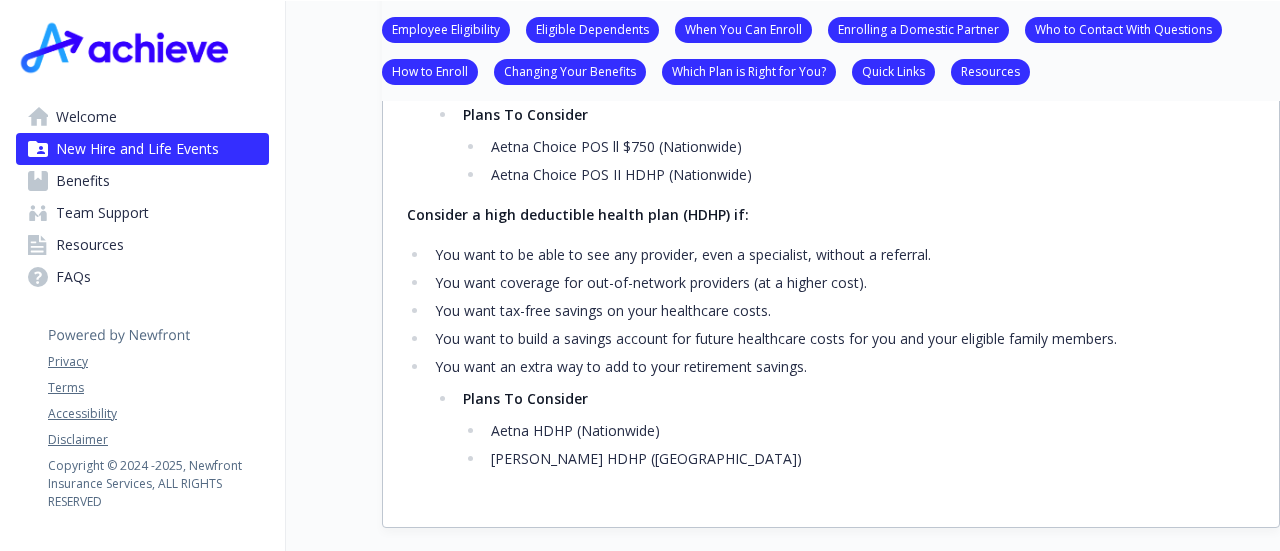 scroll, scrollTop: 2000, scrollLeft: 0, axis: vertical 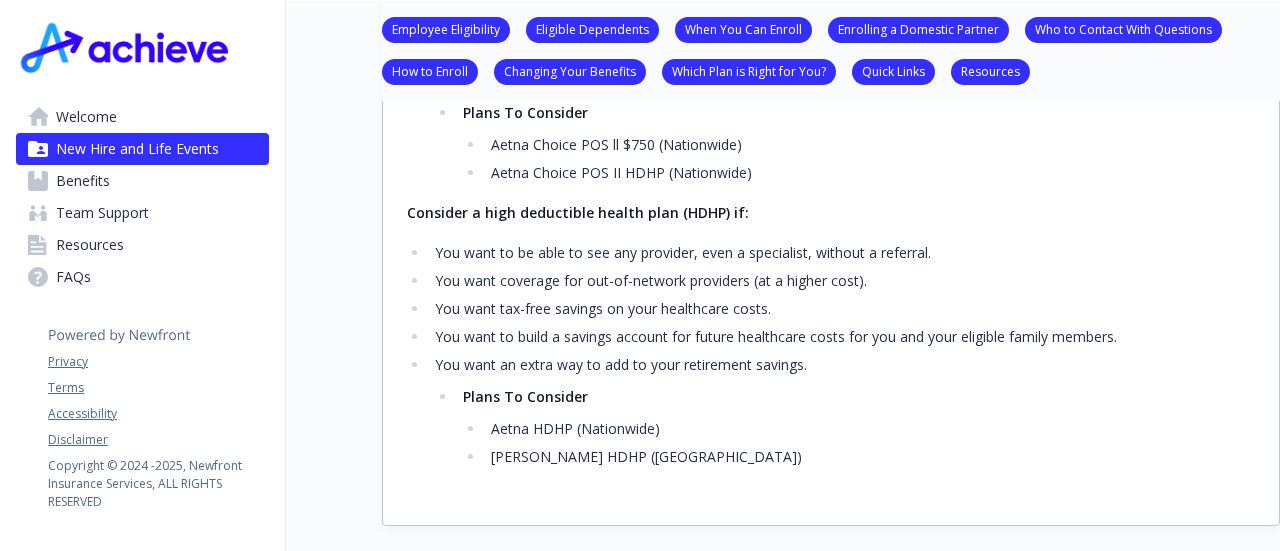 click on "You want to be able to see any provider, even a specialist, without a referral.
You want coverage for out-of-network providers (at a higher cost).
You want tax-free savings on your healthcare costs.
You want to build a savings account for future healthcare costs for you and your eligible family members.
You want an extra way to add to your retirement savings.
Plans To Consider
Aetna HDHP (Nationwide)
[PERSON_NAME] HDHP ([GEOGRAPHIC_DATA])" at bounding box center (831, 355) 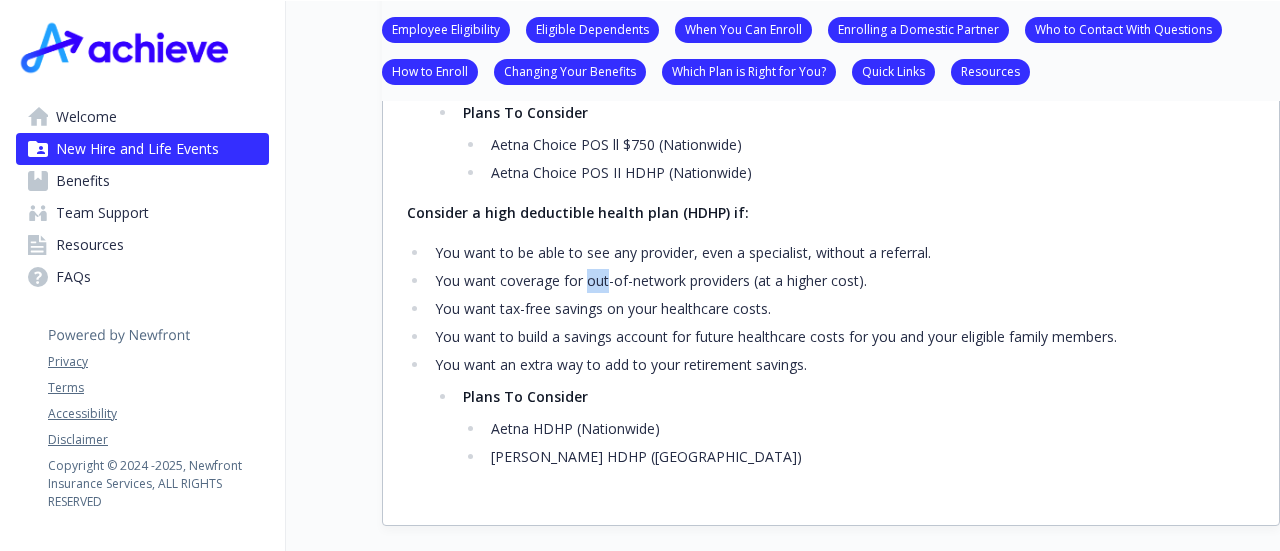 click on "You want to be able to see any provider, even a specialist, without a referral.
You want coverage for out-of-network providers (at a higher cost).
You want tax-free savings on your healthcare costs.
You want to build a savings account for future healthcare costs for you and your eligible family members.
You want an extra way to add to your retirement savings.
Plans To Consider
Aetna HDHP (Nationwide)
[PERSON_NAME] HDHP ([GEOGRAPHIC_DATA])" at bounding box center [831, 355] 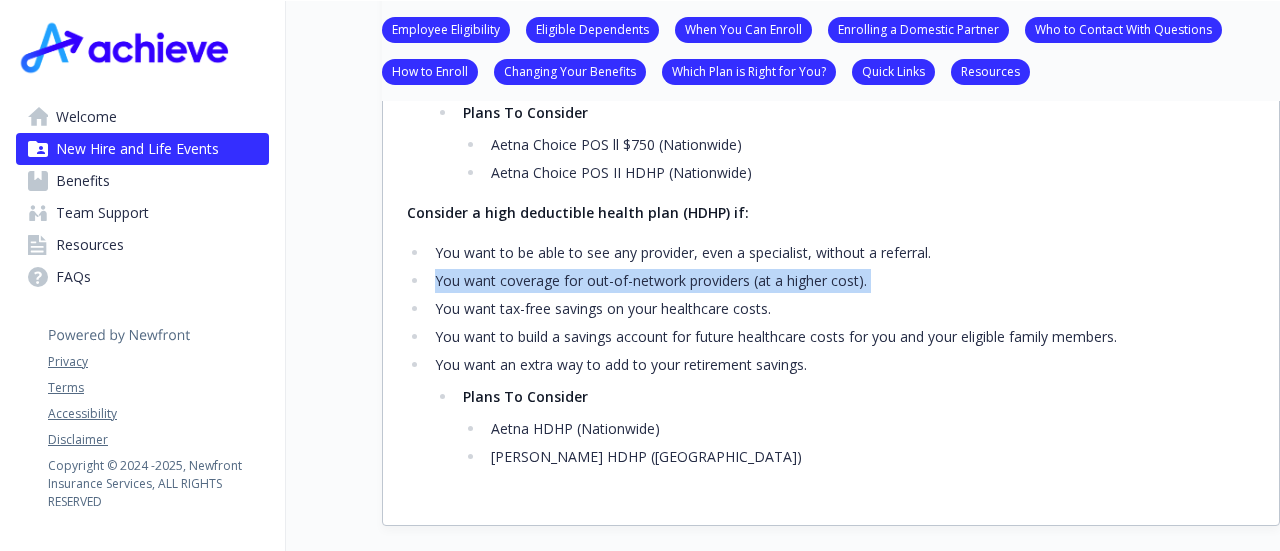 click on "You want to be able to see any provider, even a specialist, without a referral.
You want coverage for out-of-network providers (at a higher cost).
You want tax-free savings on your healthcare costs.
You want to build a savings account for future healthcare costs for you and your eligible family members.
You want an extra way to add to your retirement savings.
Plans To Consider
Aetna HDHP (Nationwide)
[PERSON_NAME] HDHP ([GEOGRAPHIC_DATA])" at bounding box center [831, 355] 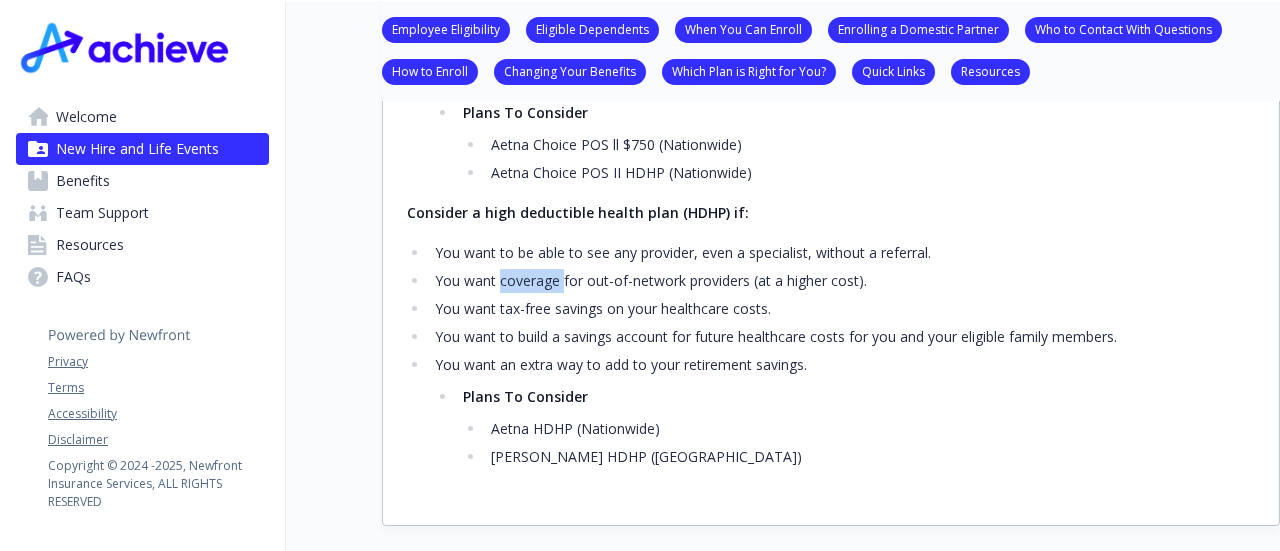 click on "You want coverage for out-of-network providers (at a higher cost)." at bounding box center (842, 281) 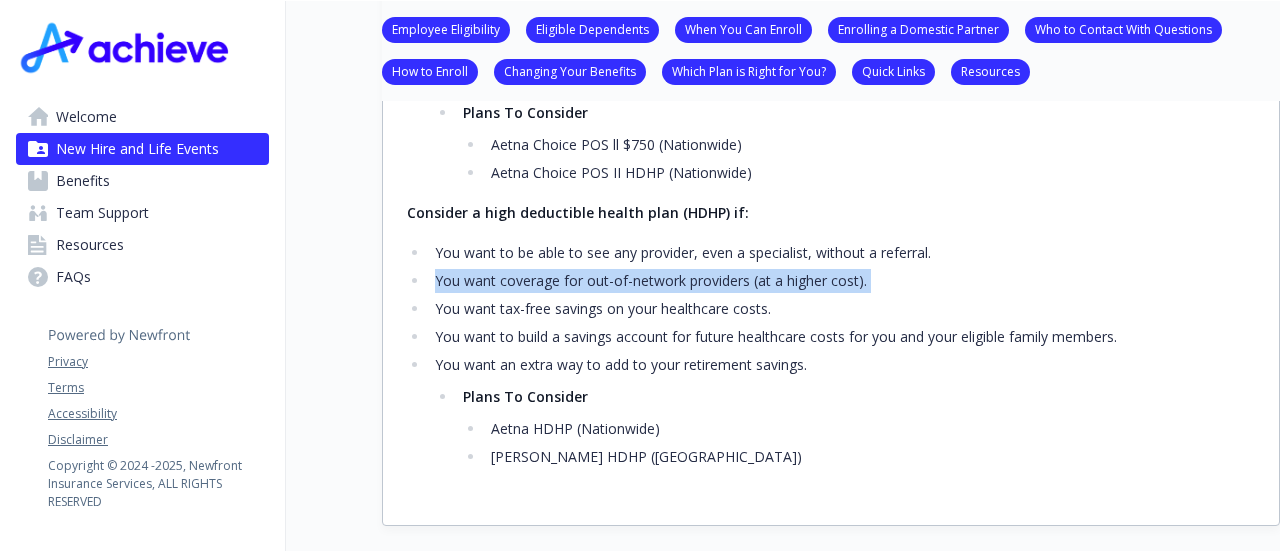 click on "You want coverage for out-of-network providers (at a higher cost)." at bounding box center (842, 281) 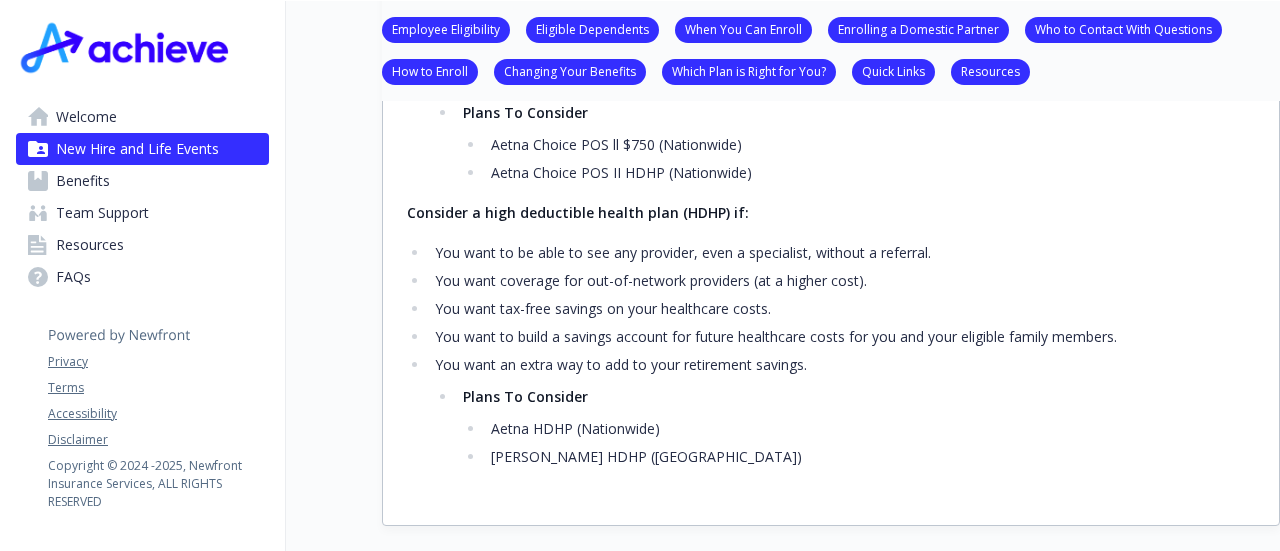 click on "You want tax-free savings on your healthcare costs." at bounding box center [842, 309] 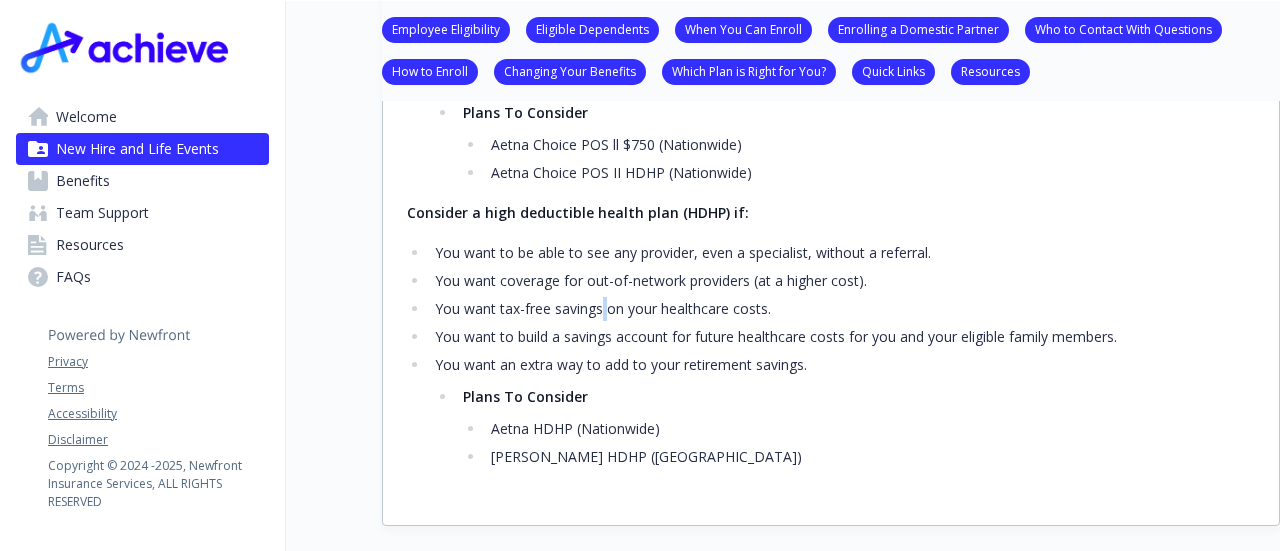 click on "You want tax-free savings on your healthcare costs." at bounding box center [842, 309] 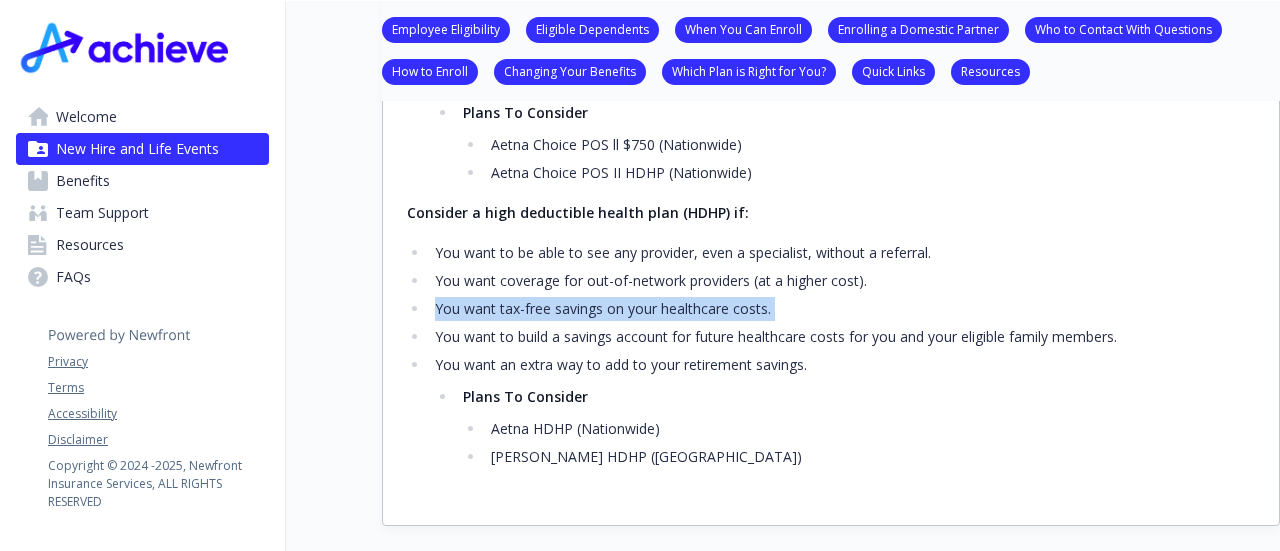 click on "You want tax-free savings on your healthcare costs." at bounding box center [842, 309] 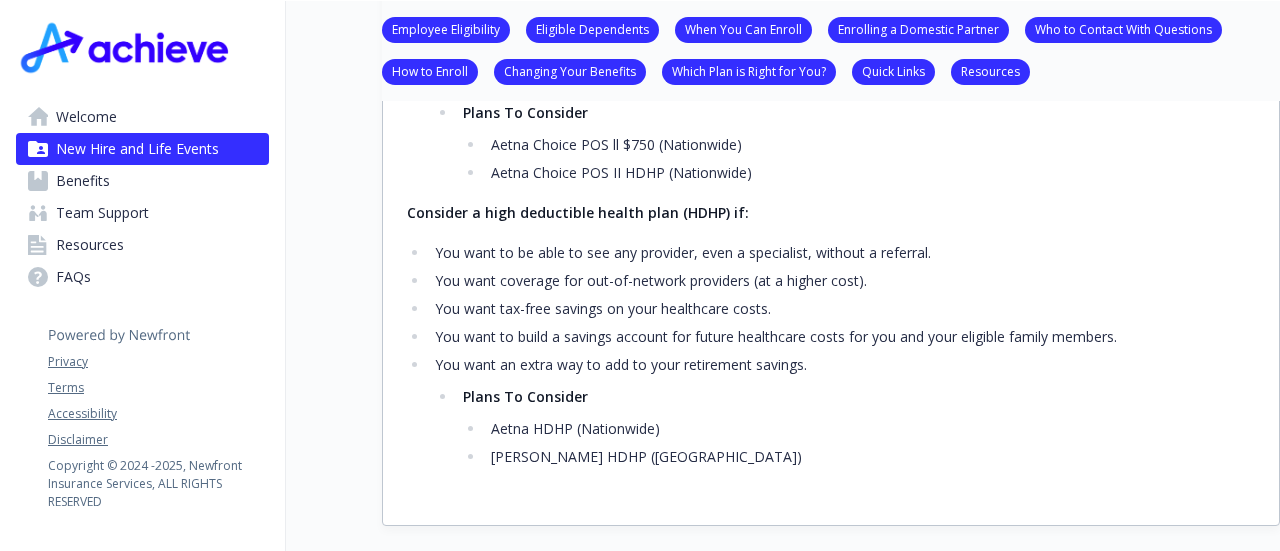 click on "You want to build a savings account for future healthcare costs for you and your eligible family members." at bounding box center [842, 337] 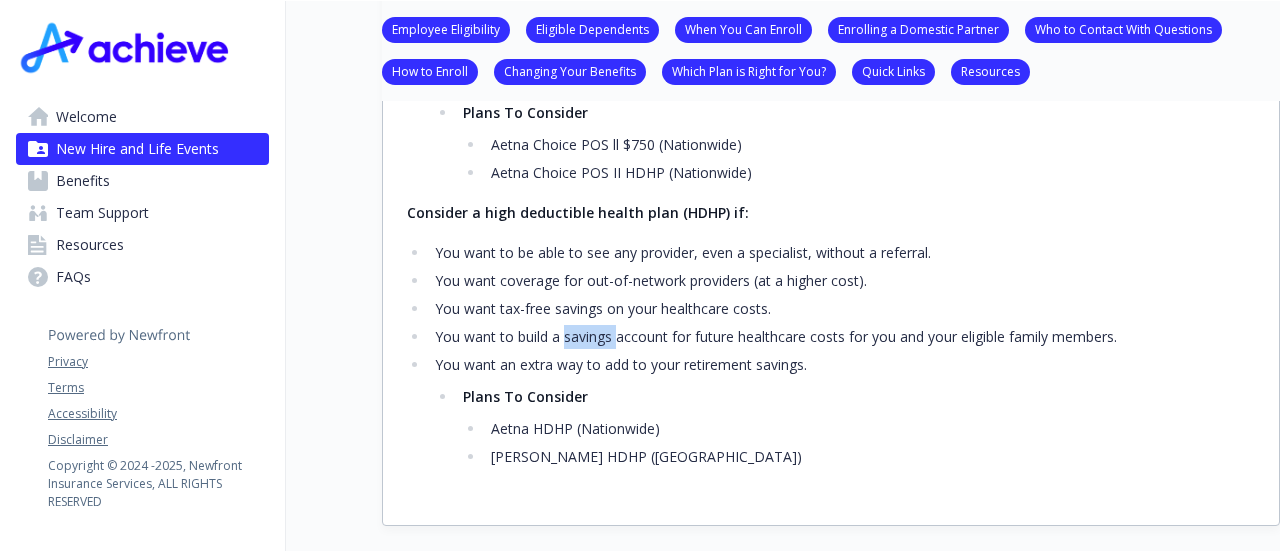 click on "You want to build a savings account for future healthcare costs for you and your eligible family members." at bounding box center (842, 337) 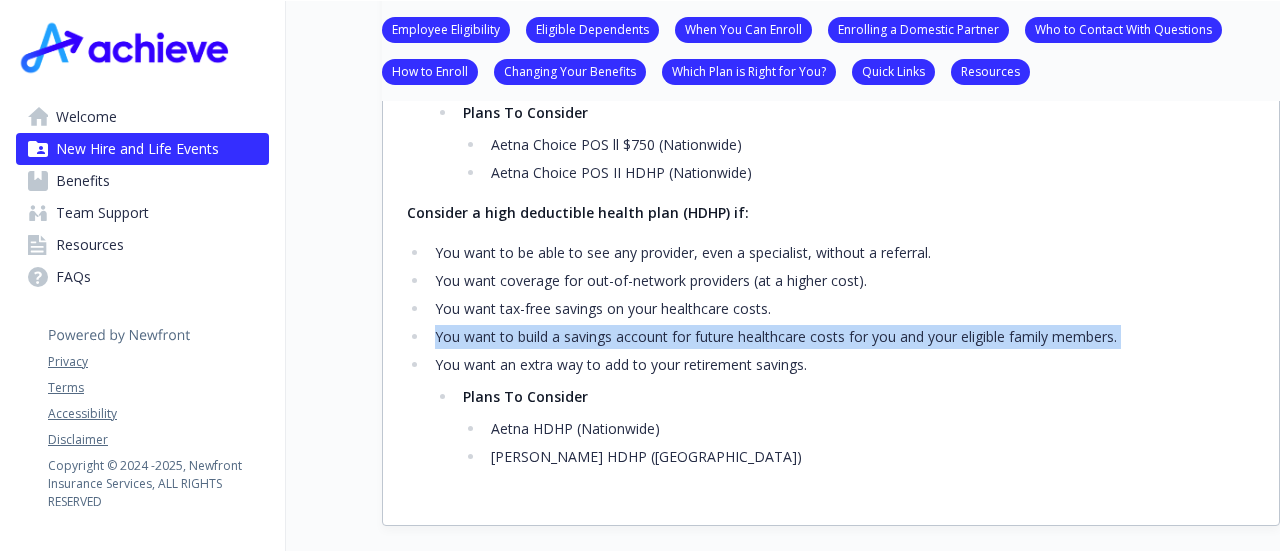 click on "You want to build a savings account for future healthcare costs for you and your eligible family members." at bounding box center [842, 337] 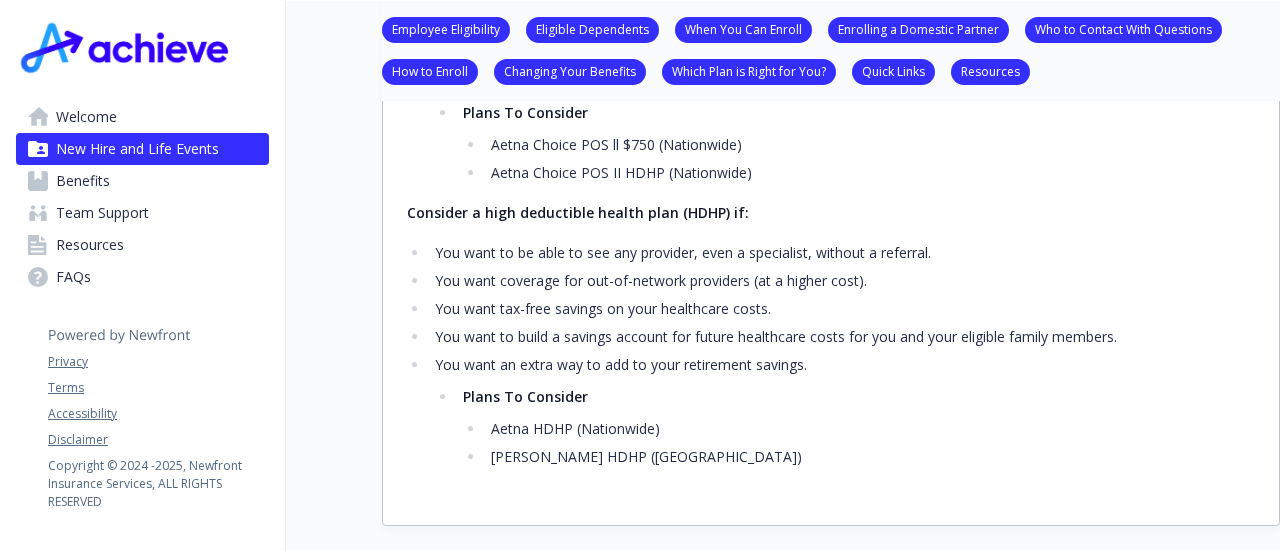 click on "You want an extra way to add to your retirement savings.
Plans To Consider
Aetna HDHP (Nationwide)
[PERSON_NAME] HDHP ([GEOGRAPHIC_DATA])" at bounding box center [842, 411] 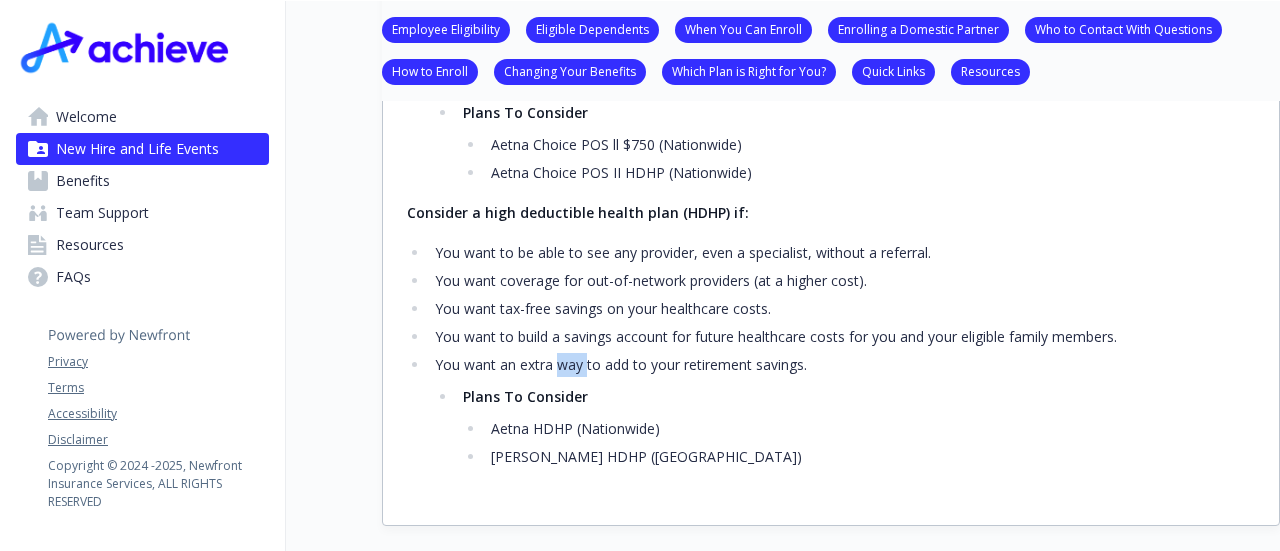 click on "You want an extra way to add to your retirement savings.
Plans To Consider
Aetna HDHP (Nationwide)
[PERSON_NAME] HDHP ([GEOGRAPHIC_DATA])" at bounding box center (842, 411) 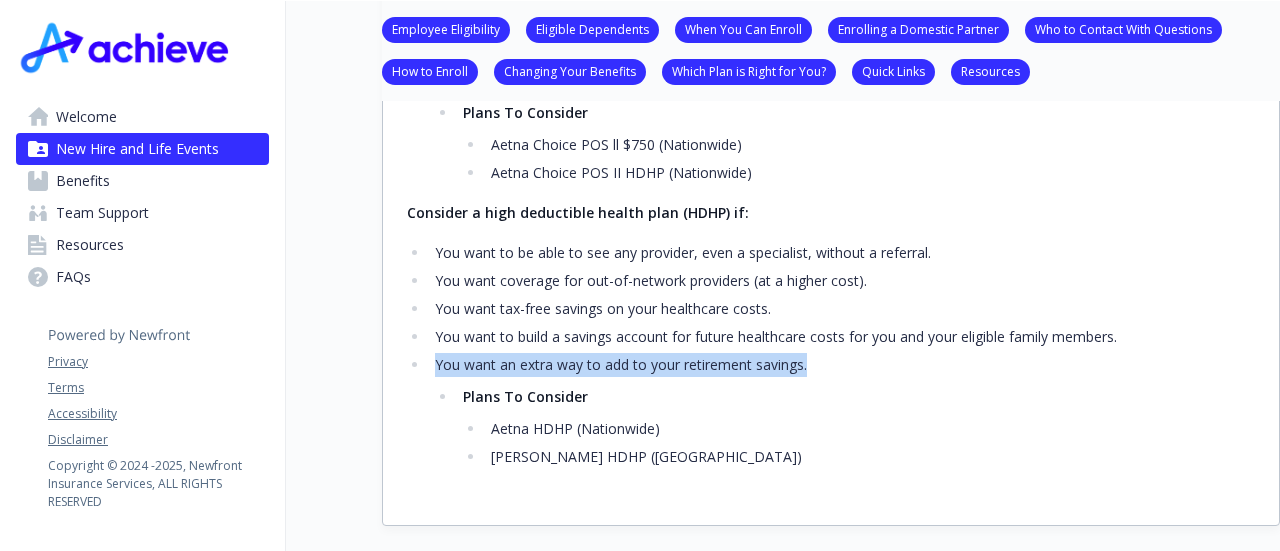 click on "You want an extra way to add to your retirement savings.
Plans To Consider
Aetna HDHP (Nationwide)
[PERSON_NAME] HDHP ([GEOGRAPHIC_DATA])" at bounding box center [842, 411] 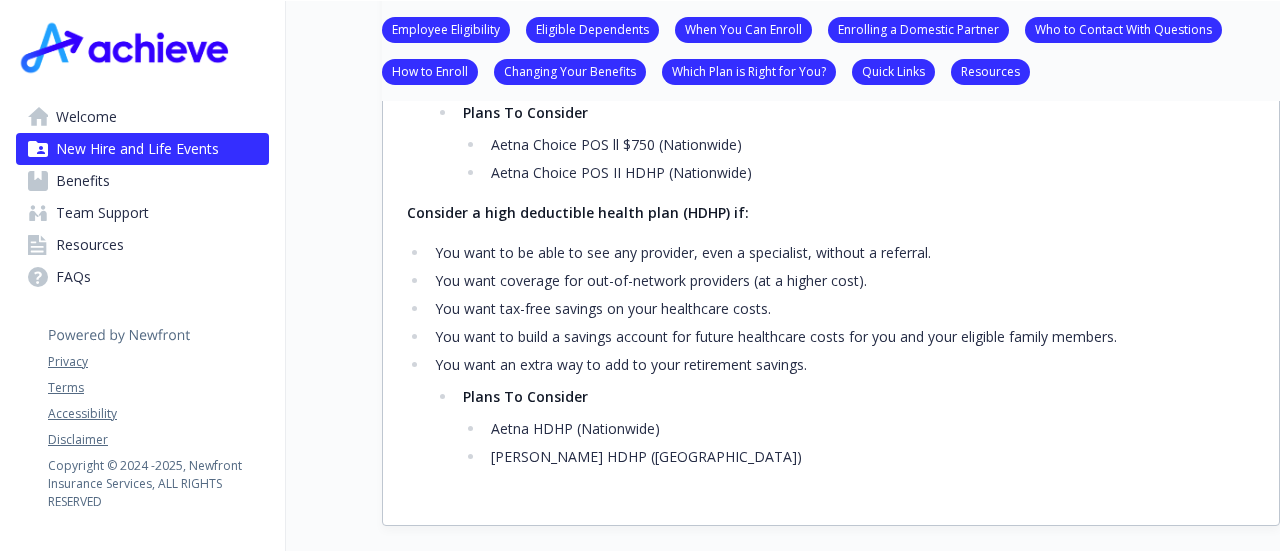 click on "Aetna HDHP (Nationwide)" at bounding box center [870, 429] 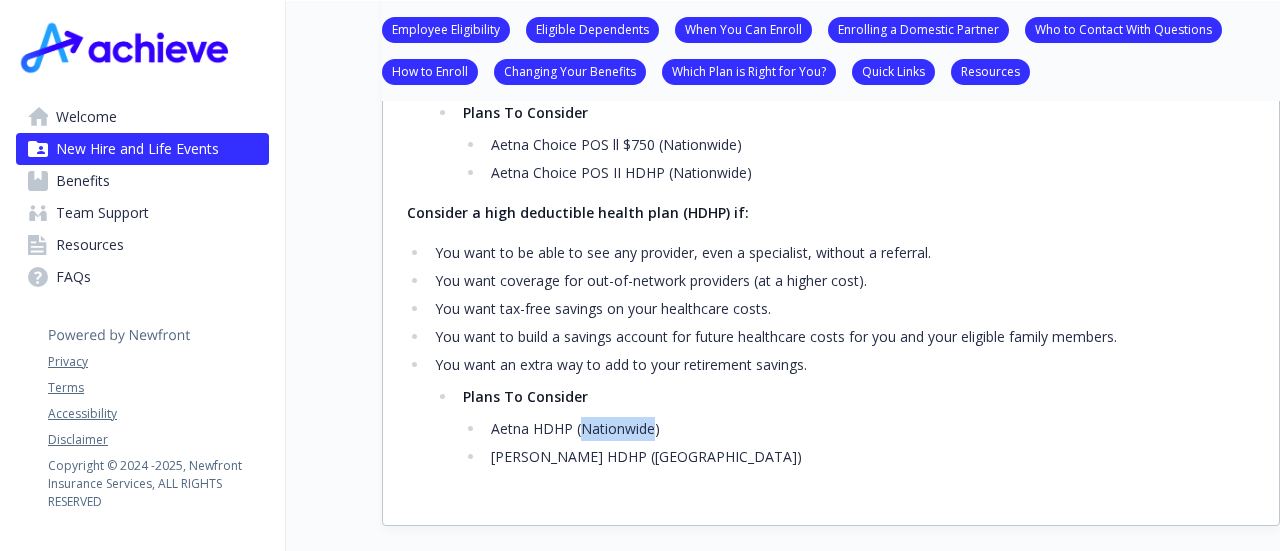 click on "Aetna HDHP (Nationwide)" at bounding box center (870, 429) 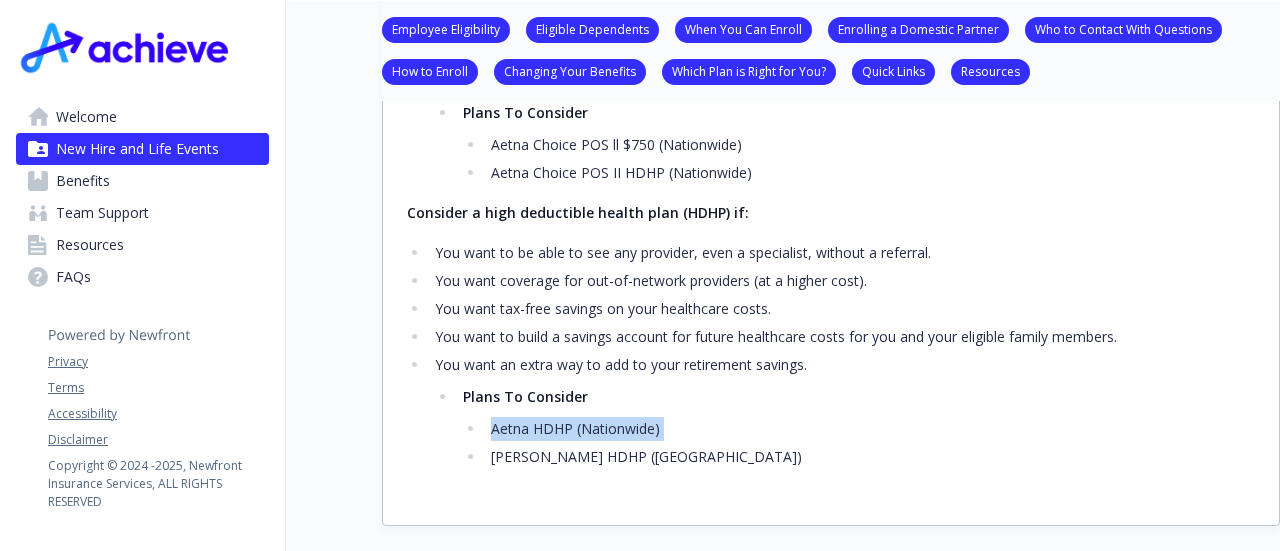 click on "Aetna HDHP (Nationwide)" at bounding box center [870, 429] 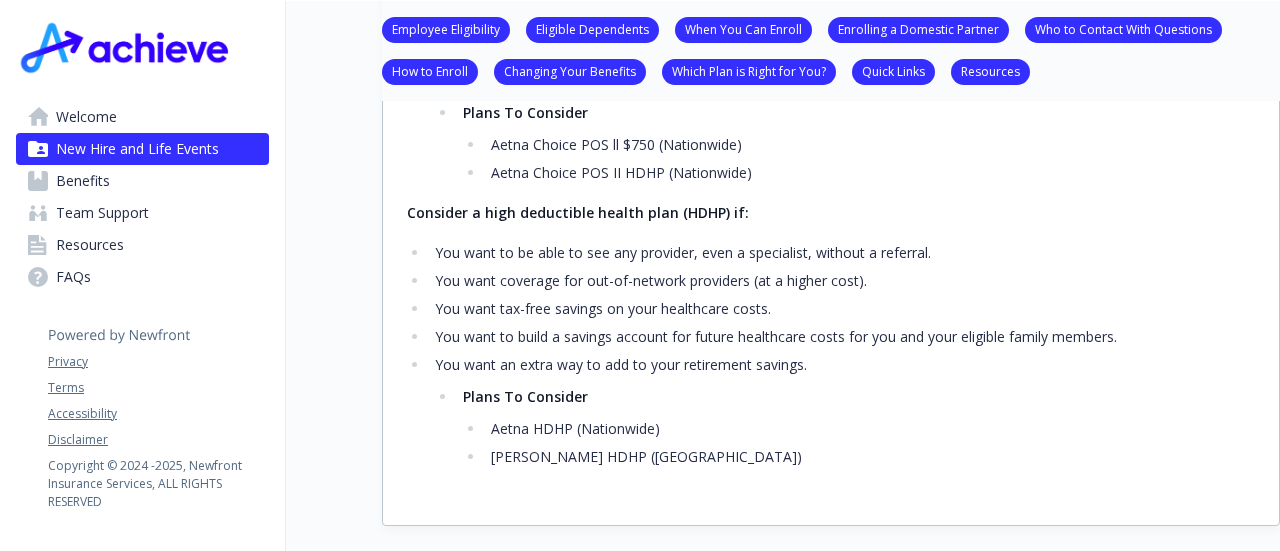 click on "You want to build a savings account for future healthcare costs for you and your eligible family members." at bounding box center (842, 337) 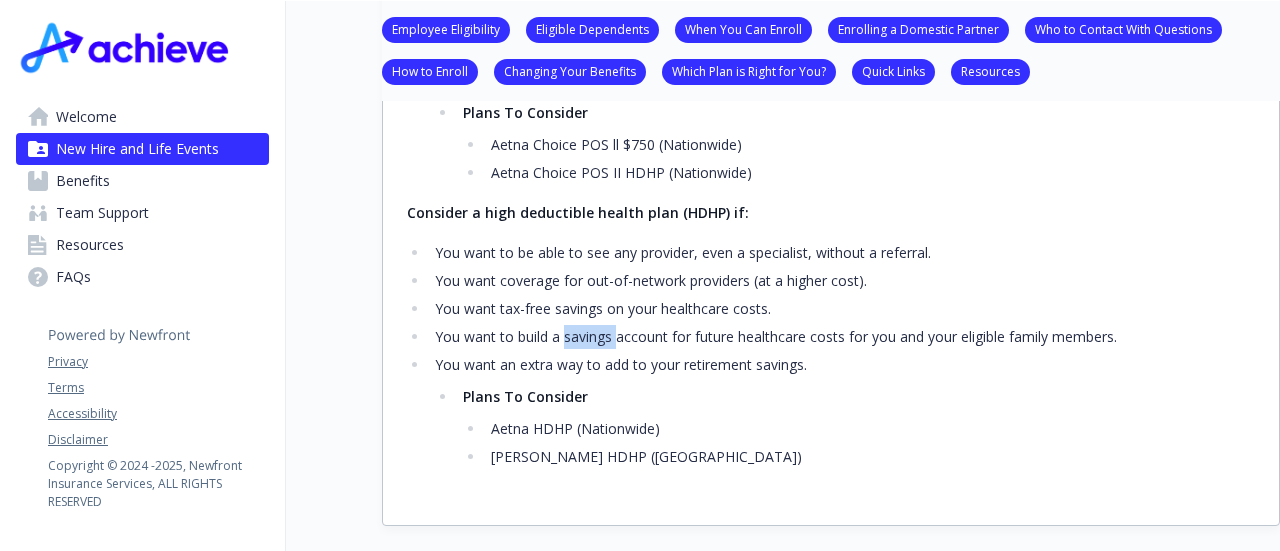click on "You want to build a savings account for future healthcare costs for you and your eligible family members." at bounding box center (842, 337) 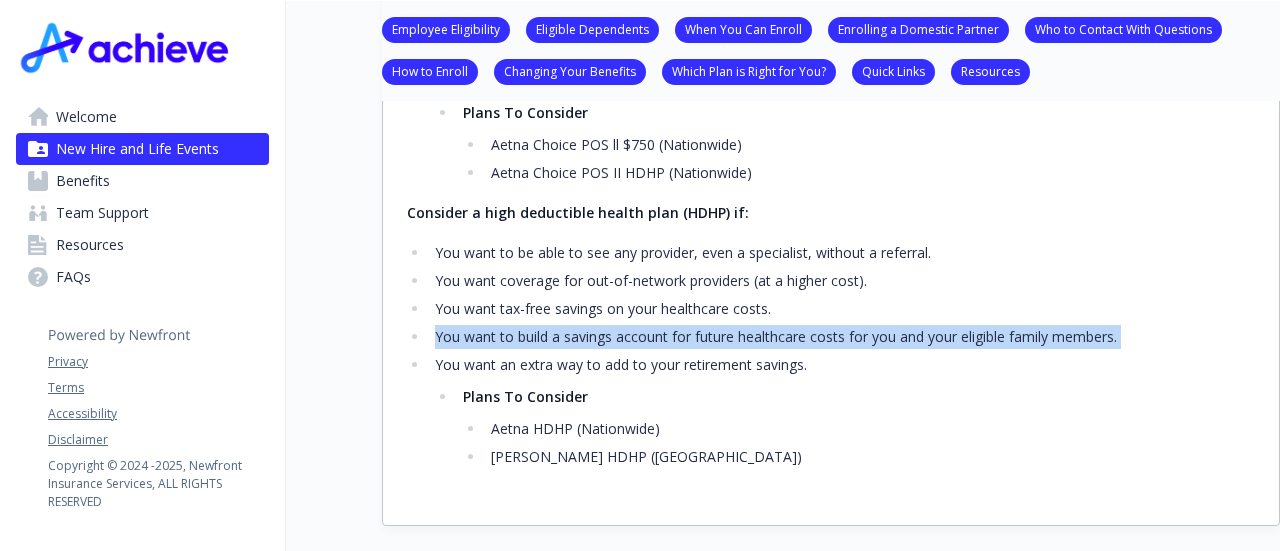 click on "You want to build a savings account for future healthcare costs for you and your eligible family members." at bounding box center (842, 337) 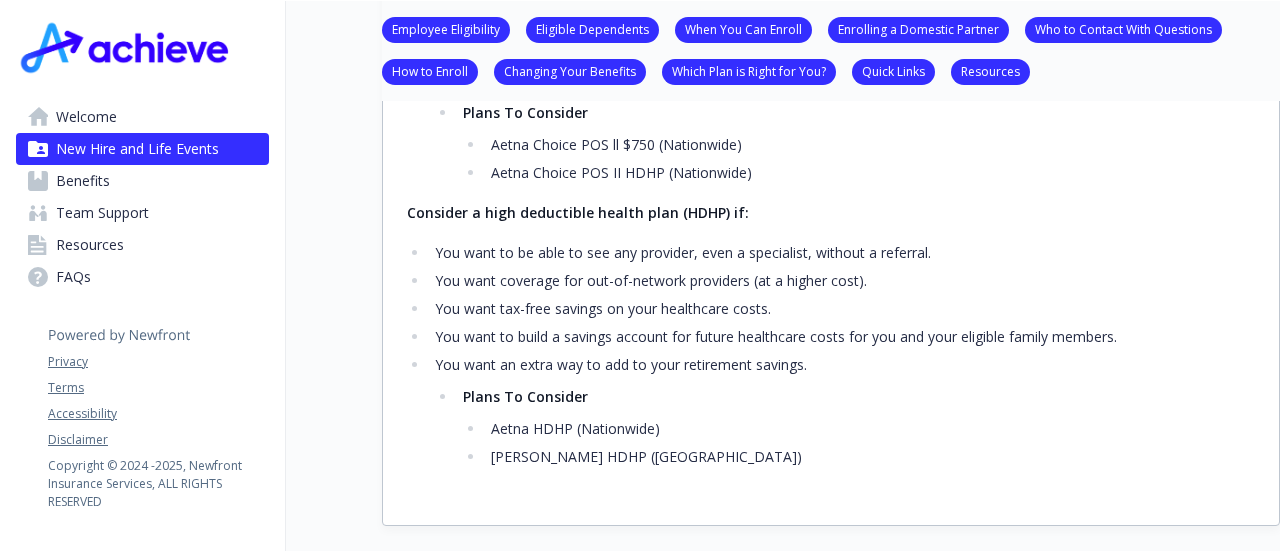click on "You want to be able to see any provider, even a specialist, without a referral." at bounding box center [842, 253] 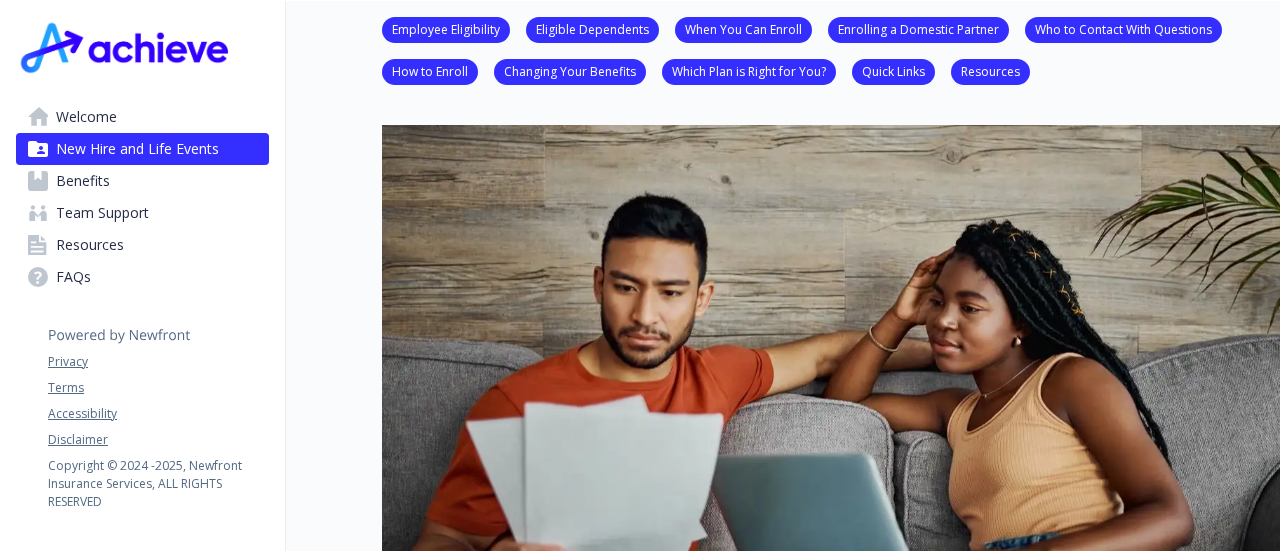 scroll, scrollTop: 0, scrollLeft: 0, axis: both 